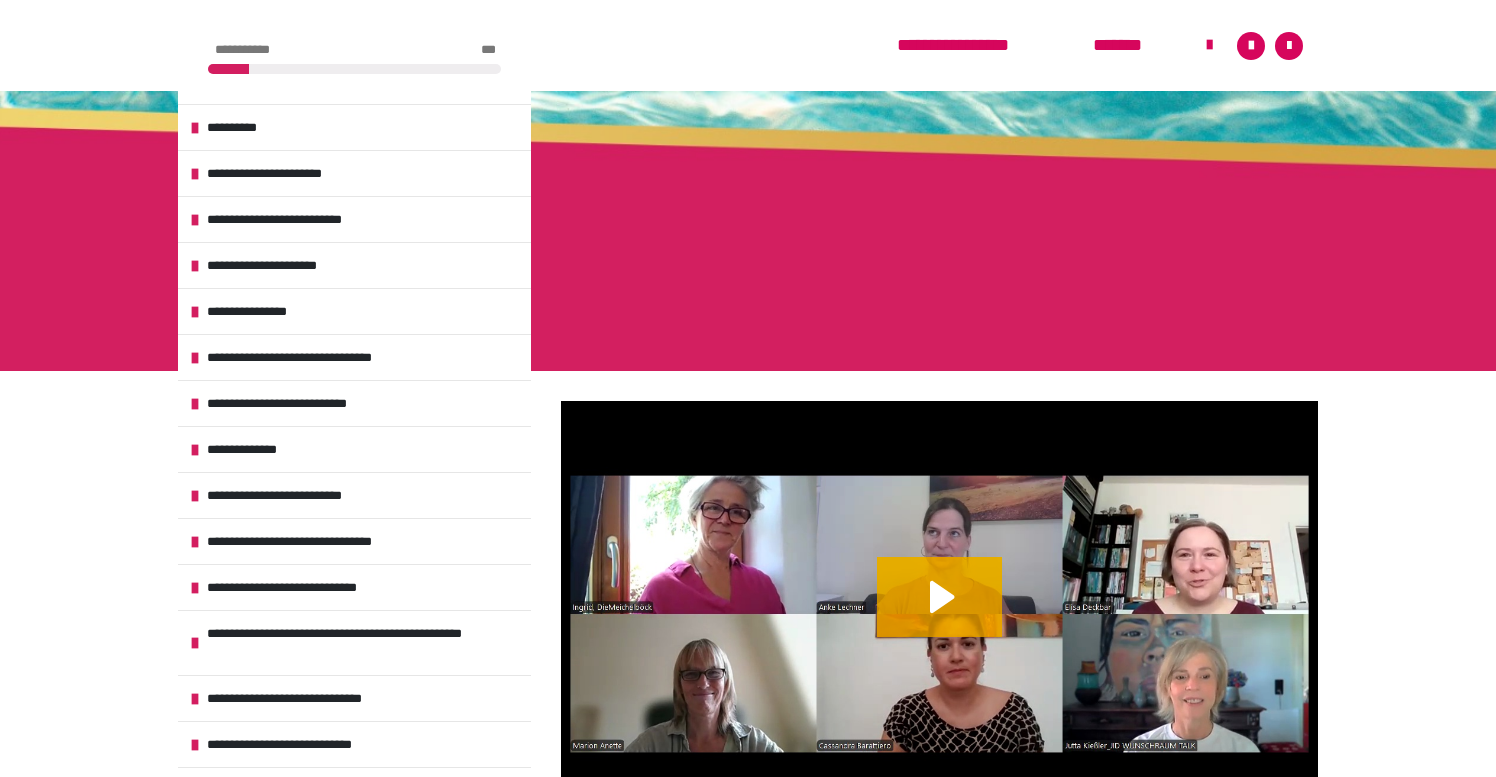 scroll, scrollTop: 361, scrollLeft: 0, axis: vertical 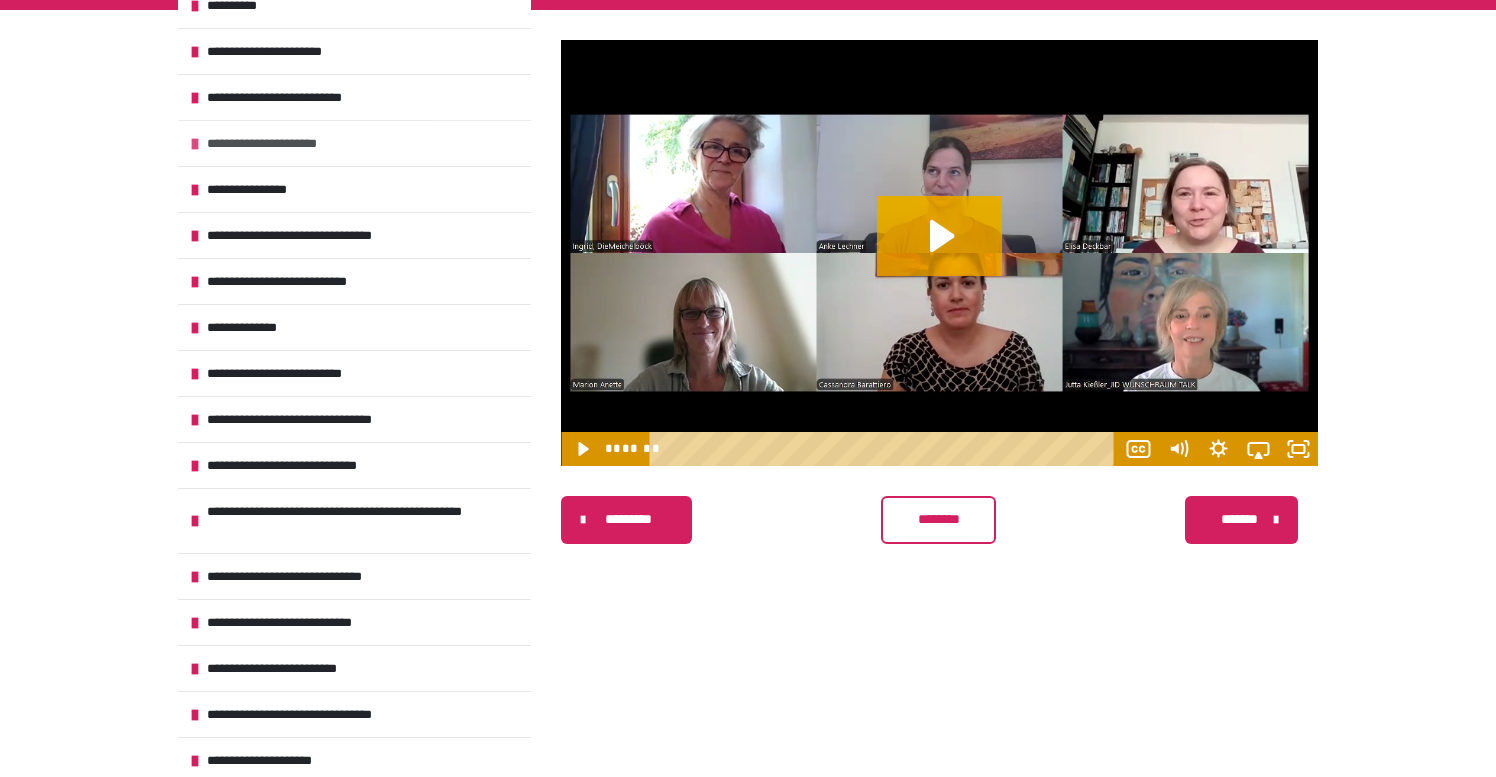 click on "**********" at bounding box center (354, 143) 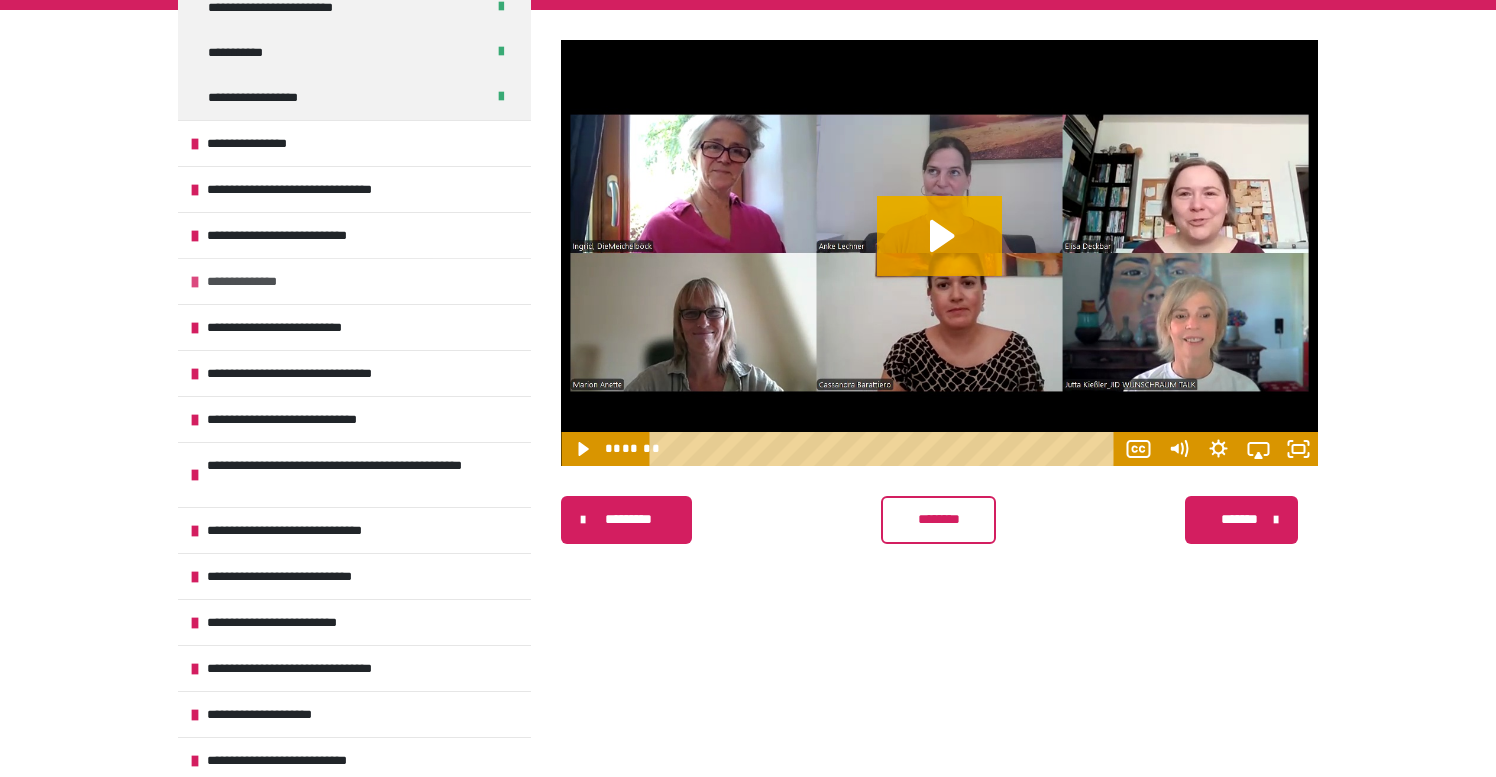 scroll, scrollTop: 406, scrollLeft: 0, axis: vertical 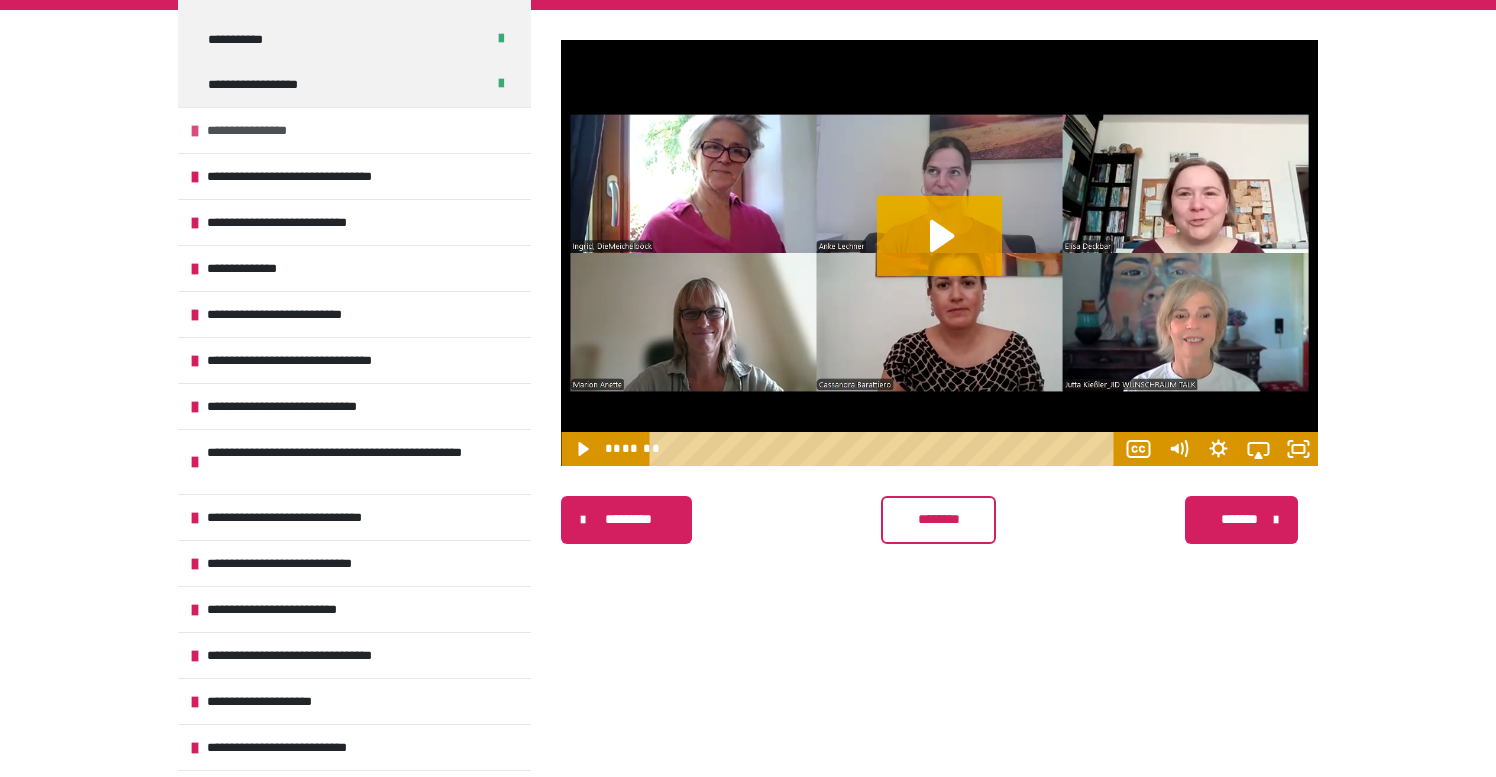 click at bounding box center [195, 131] 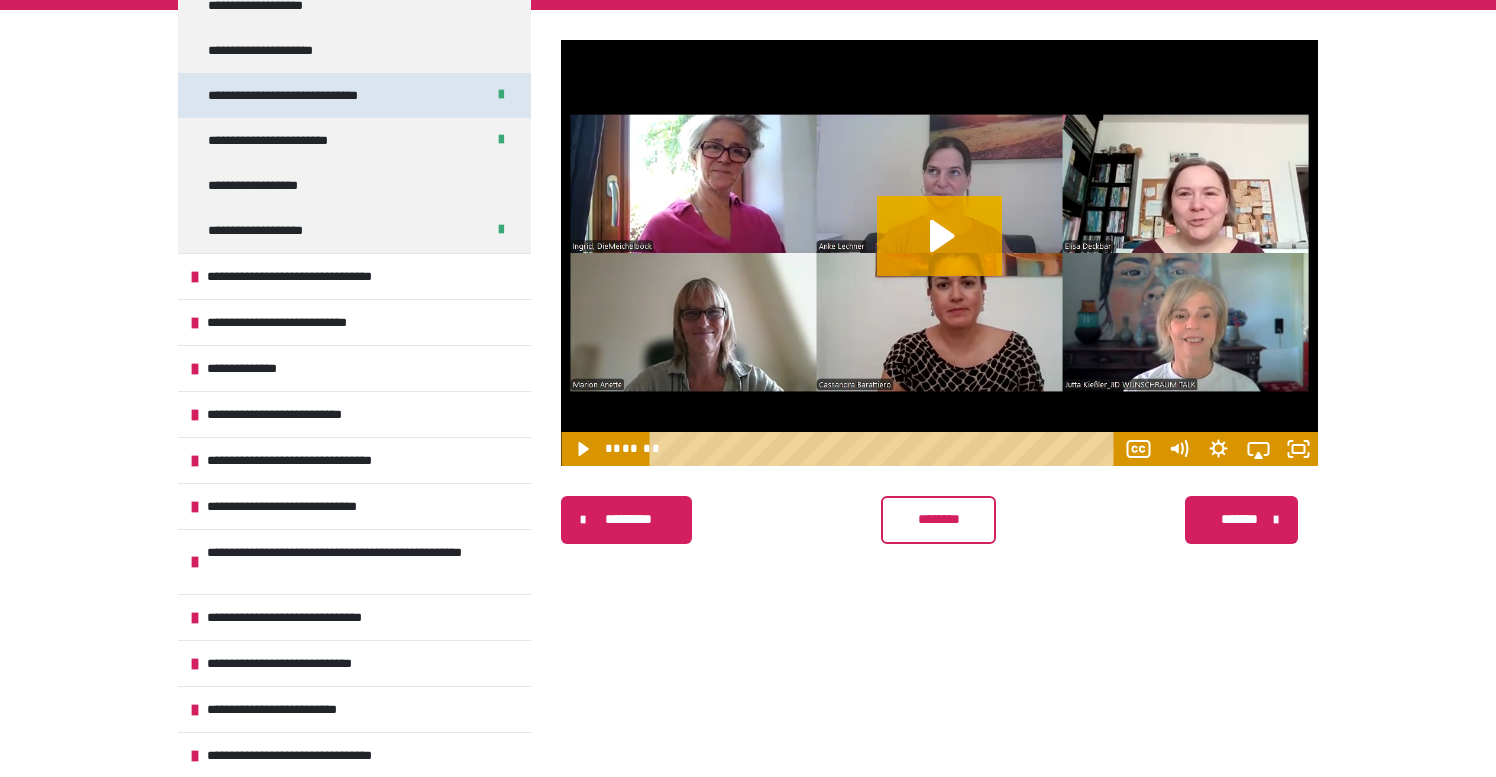 scroll, scrollTop: 856, scrollLeft: 0, axis: vertical 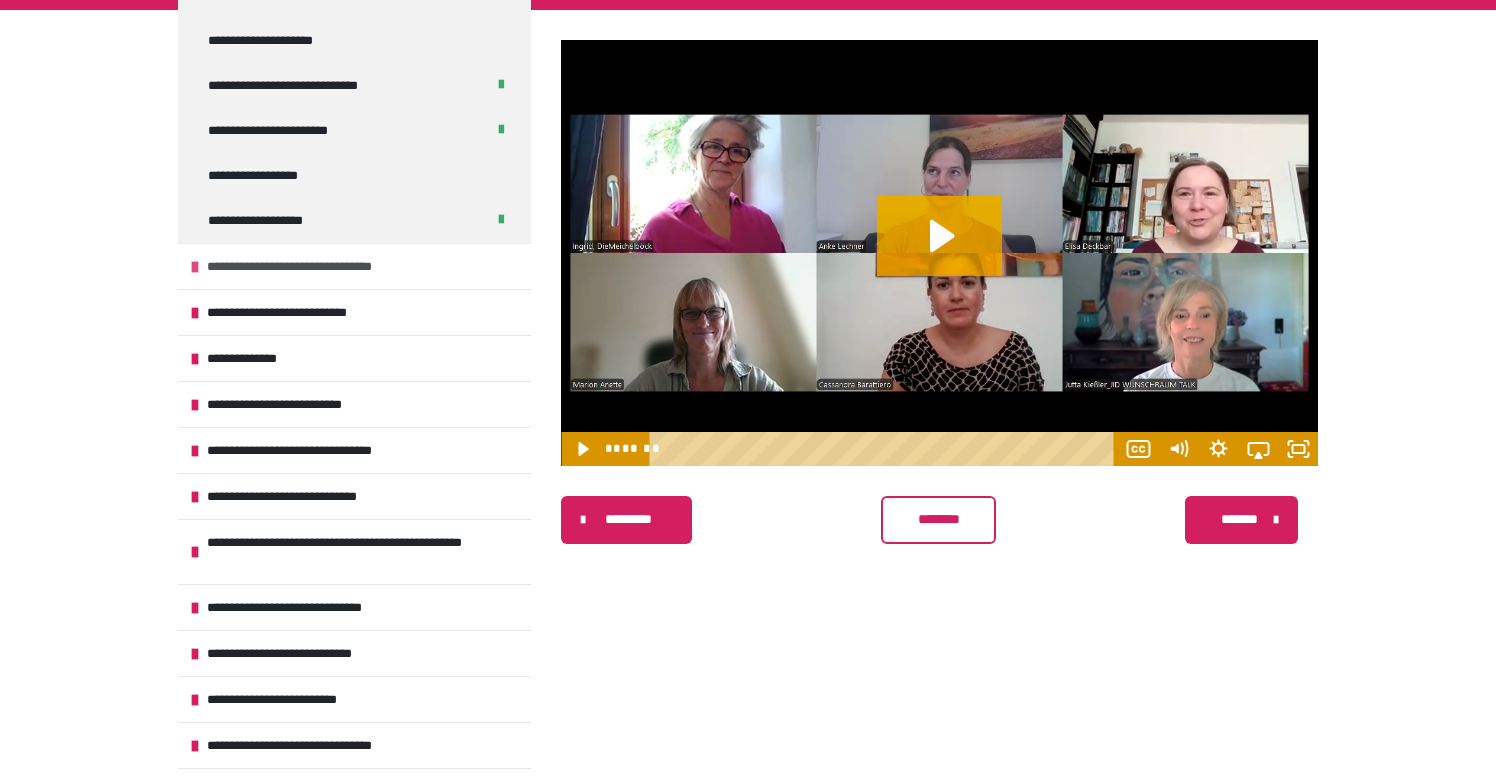 click at bounding box center [195, 267] 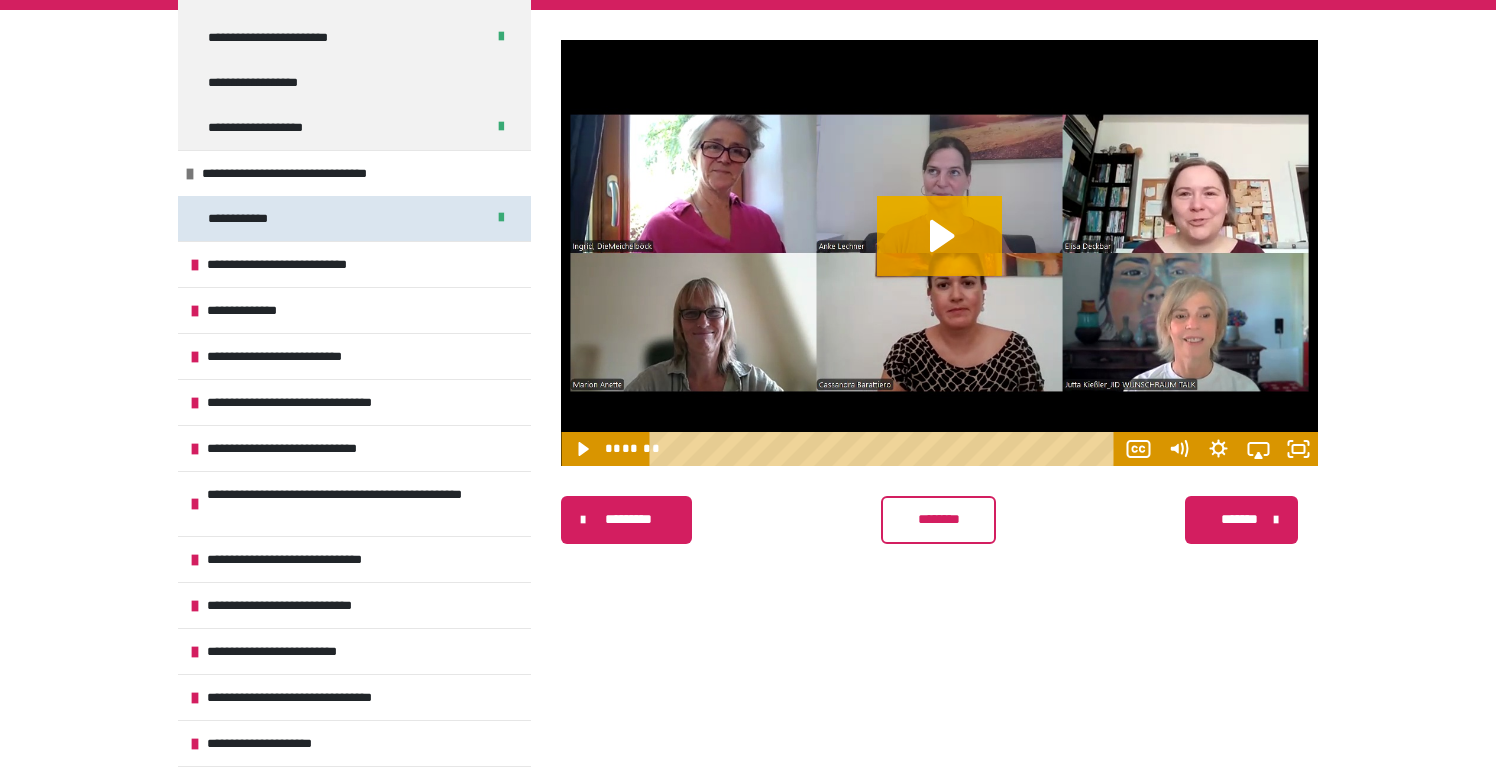scroll, scrollTop: 967, scrollLeft: 0, axis: vertical 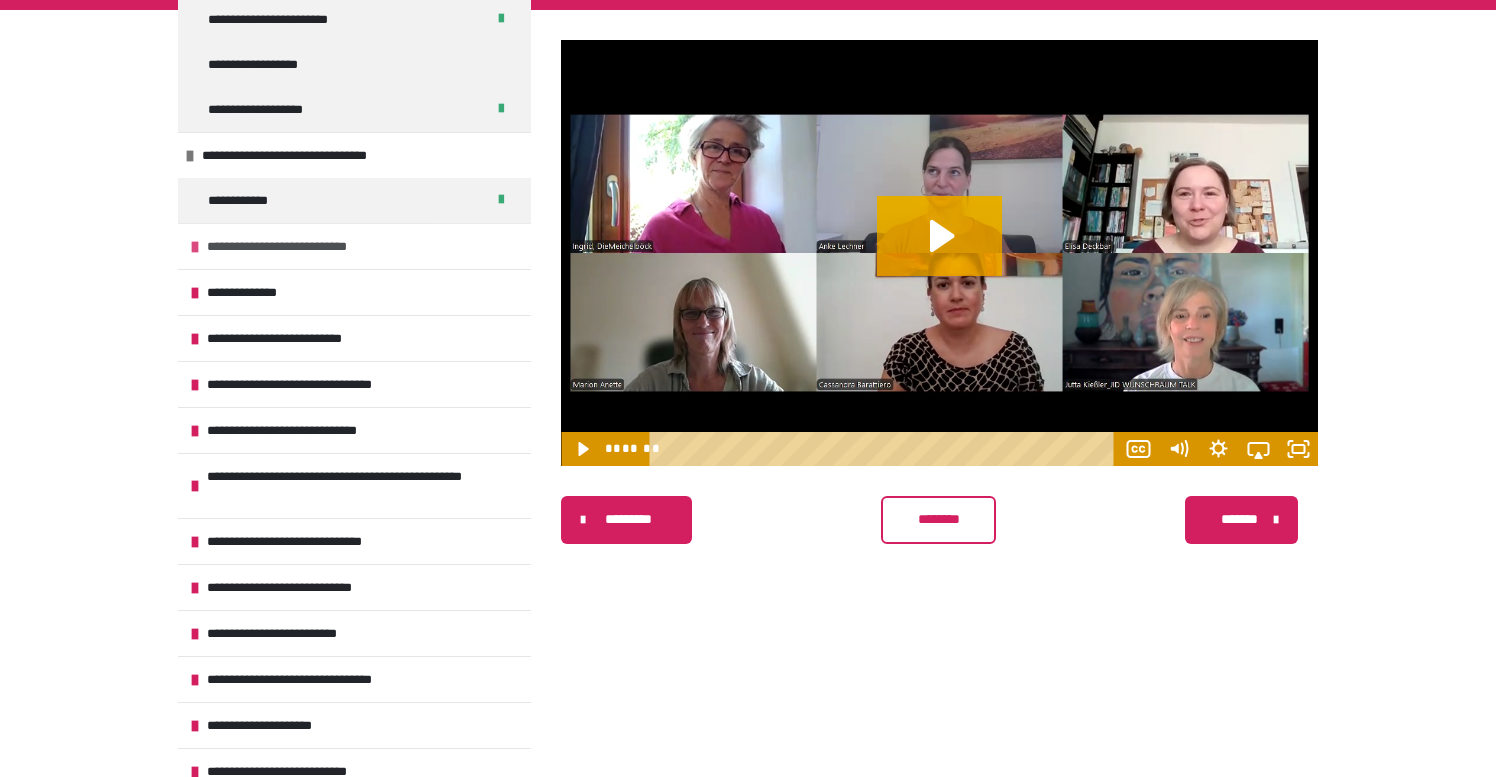 click on "**********" at bounding box center [354, 246] 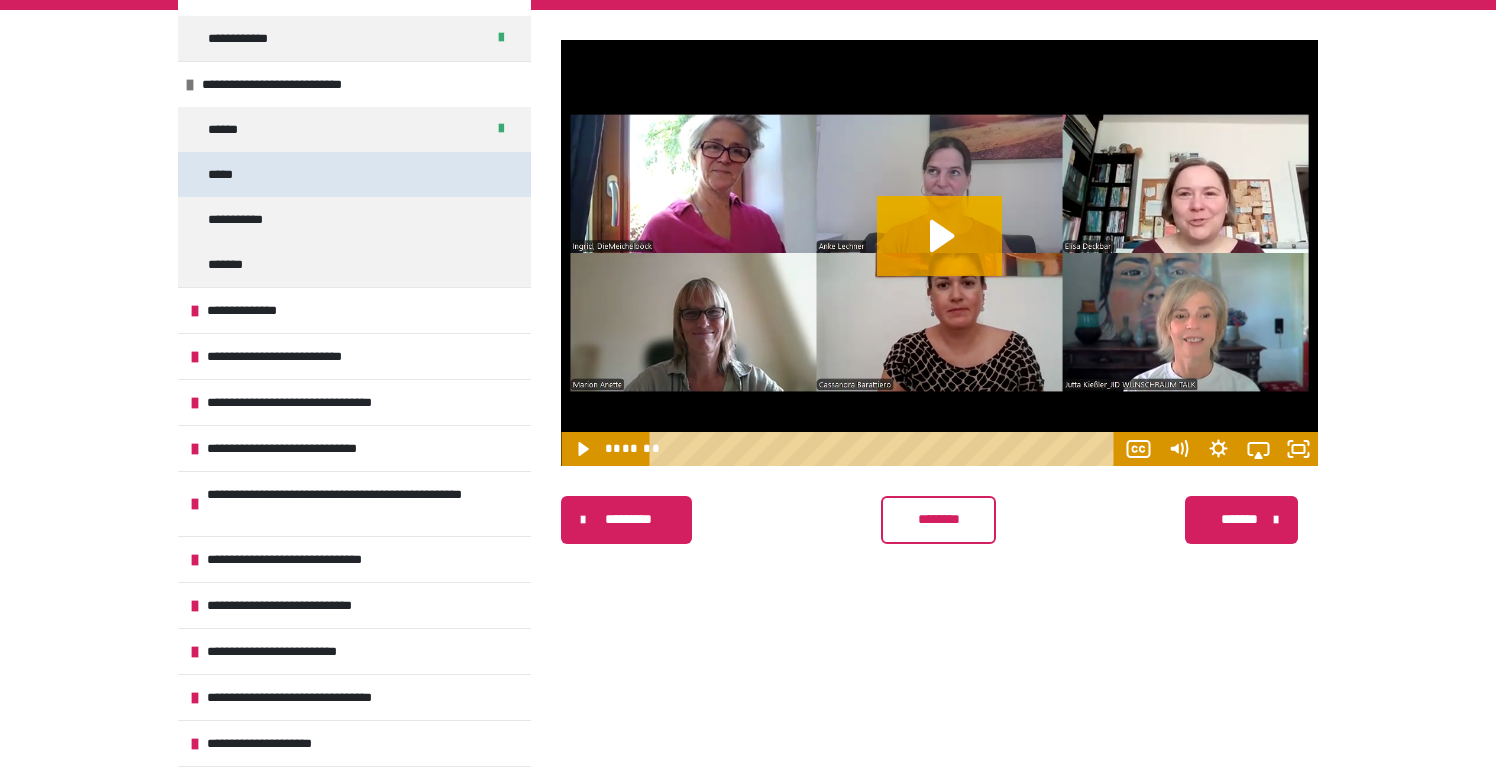 scroll, scrollTop: 1178, scrollLeft: 0, axis: vertical 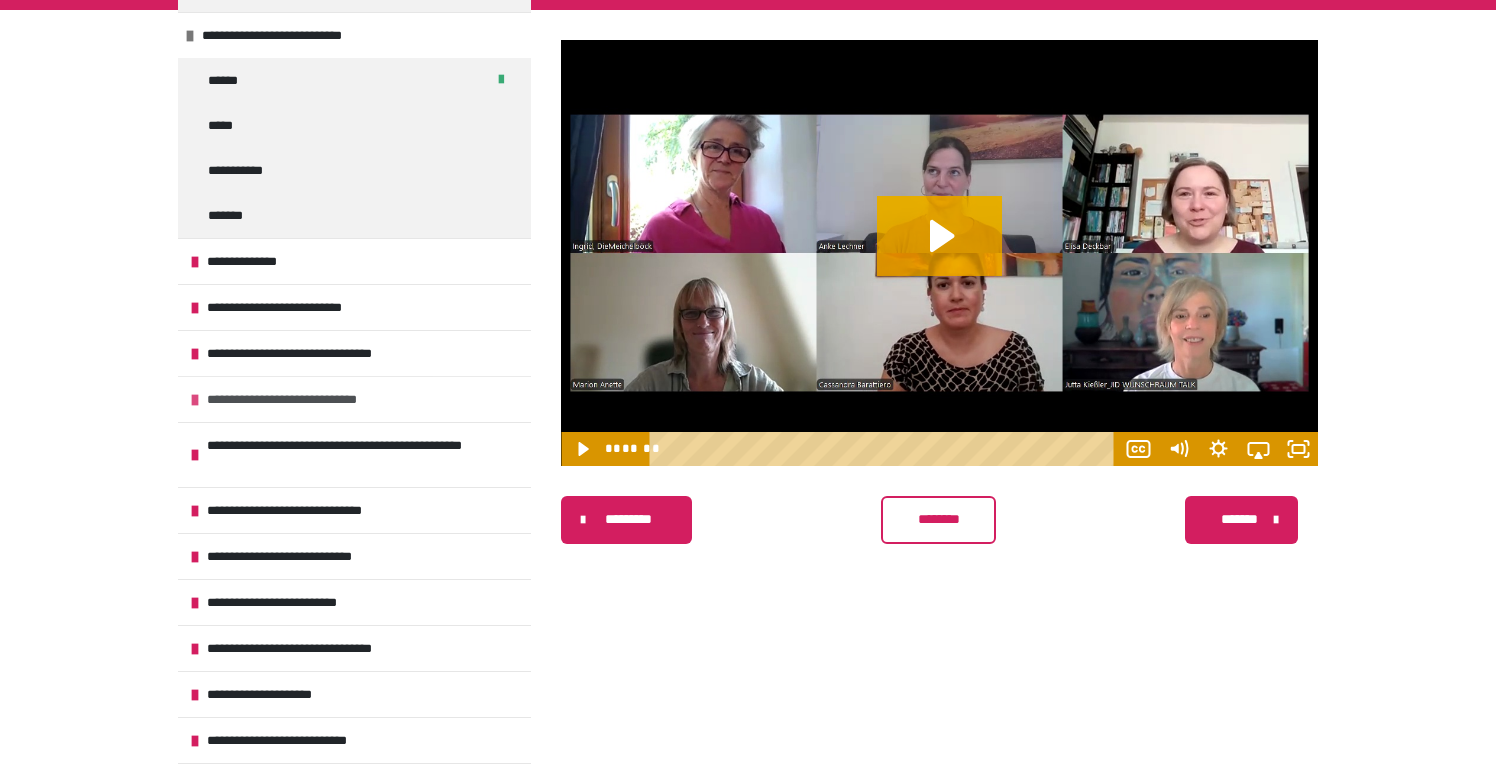 click at bounding box center (195, 400) 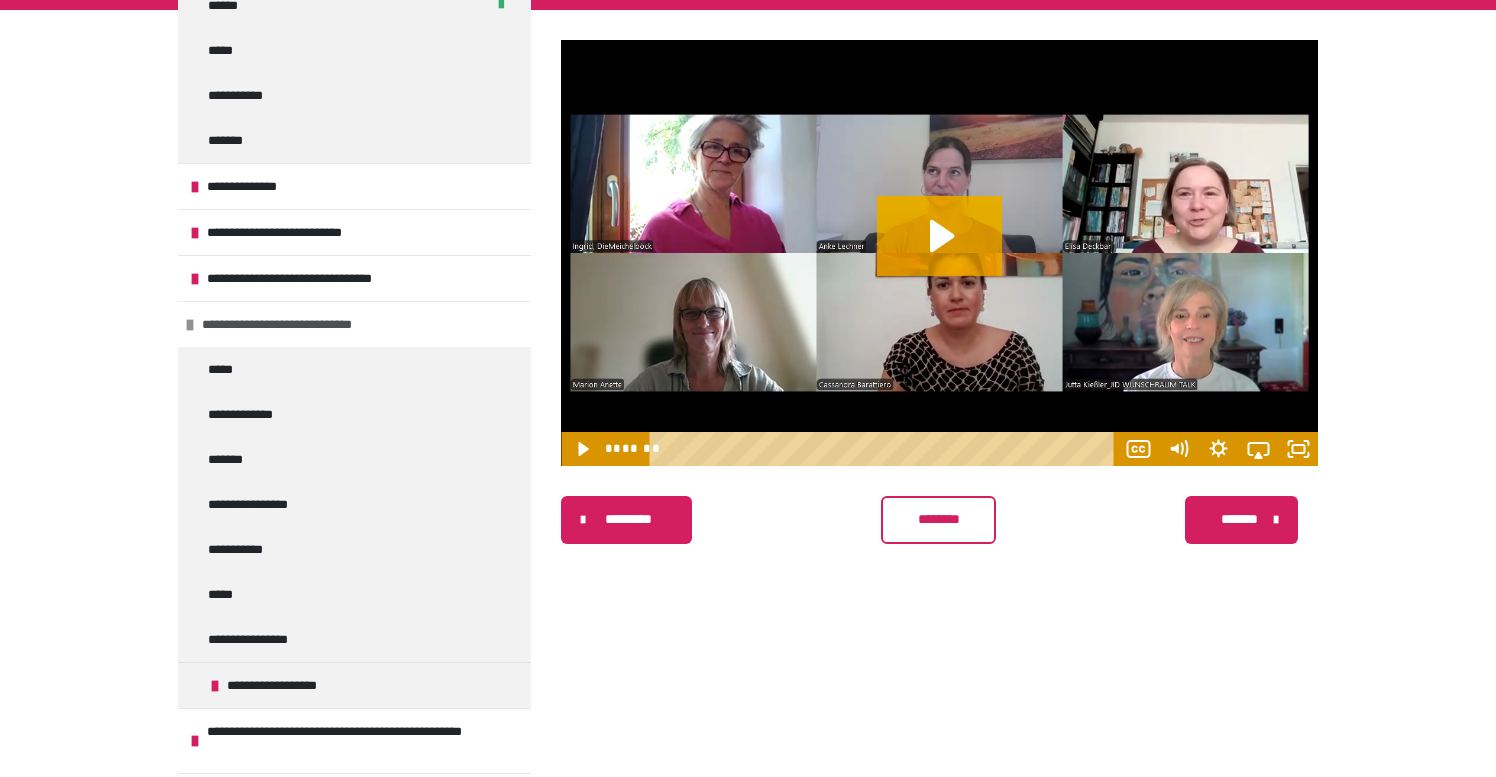 scroll, scrollTop: 1277, scrollLeft: 0, axis: vertical 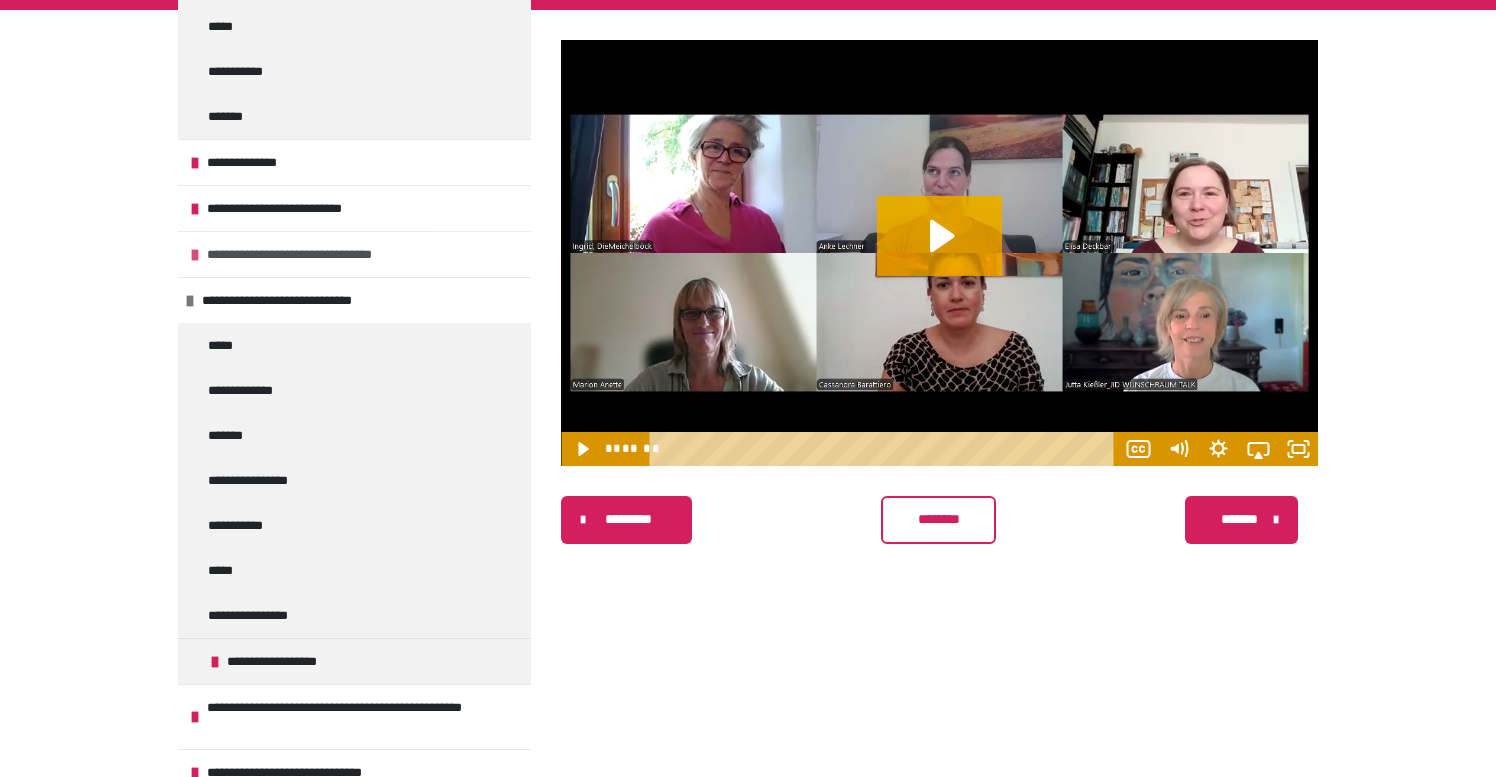 click at bounding box center [195, 255] 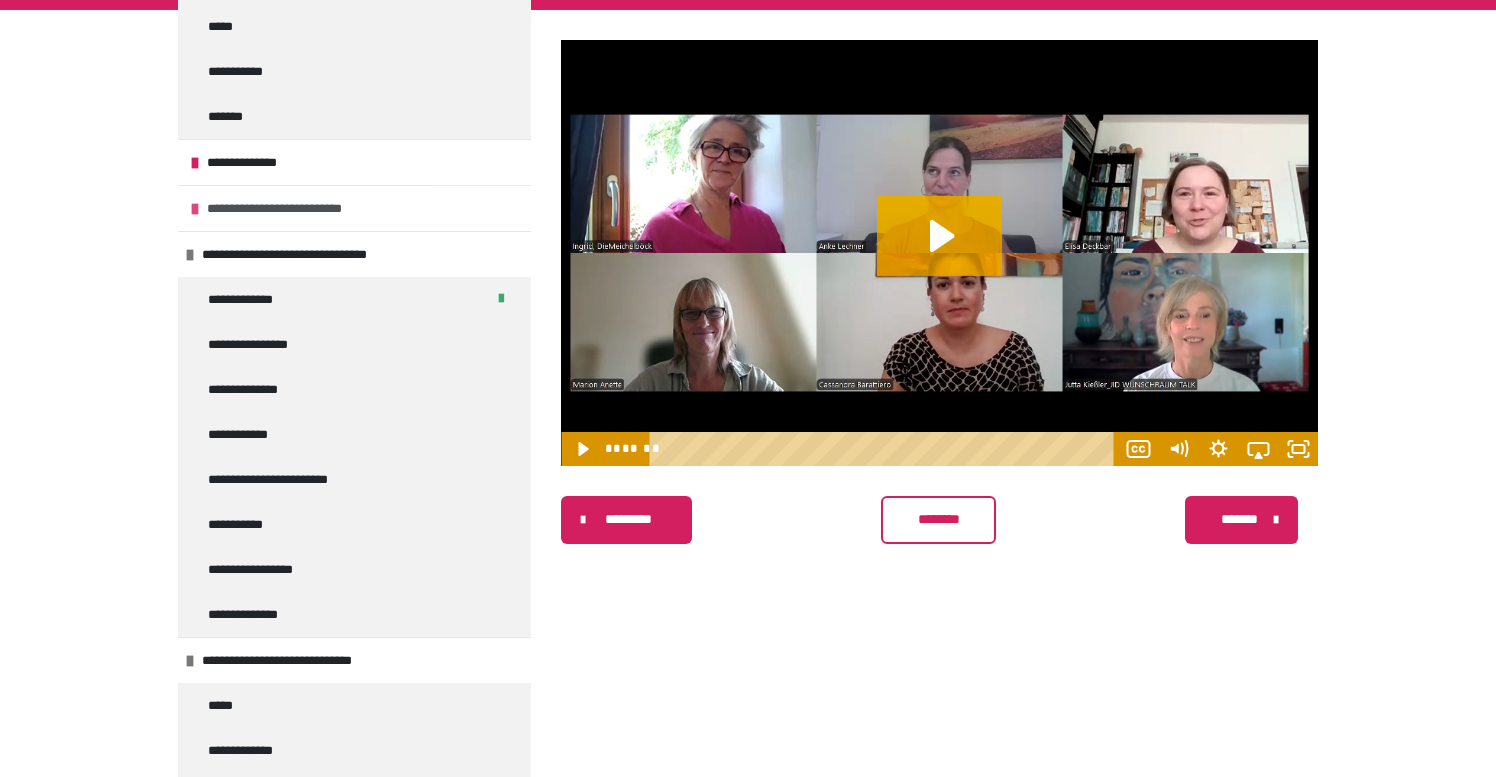 click at bounding box center [195, 209] 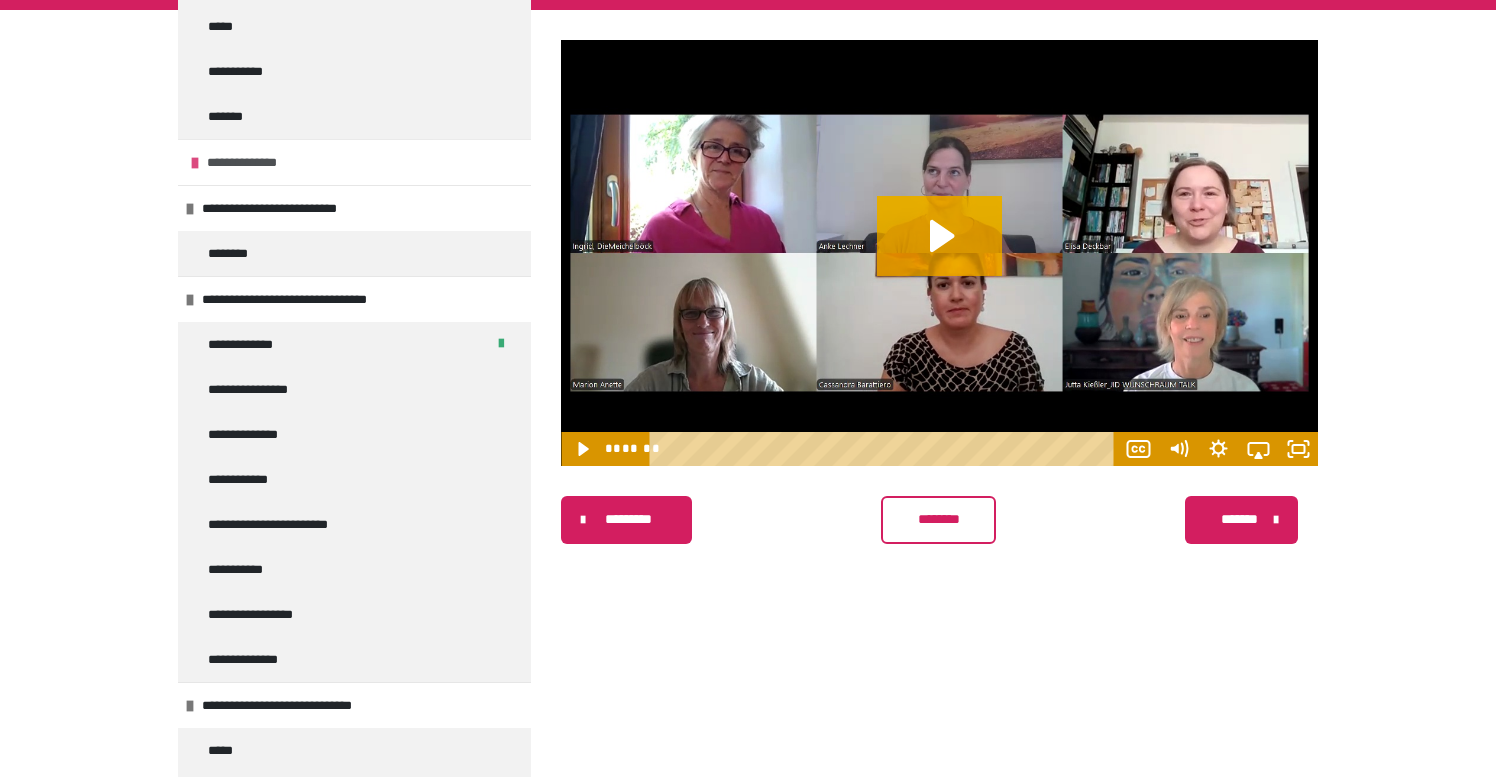 click on "**********" at bounding box center (354, 162) 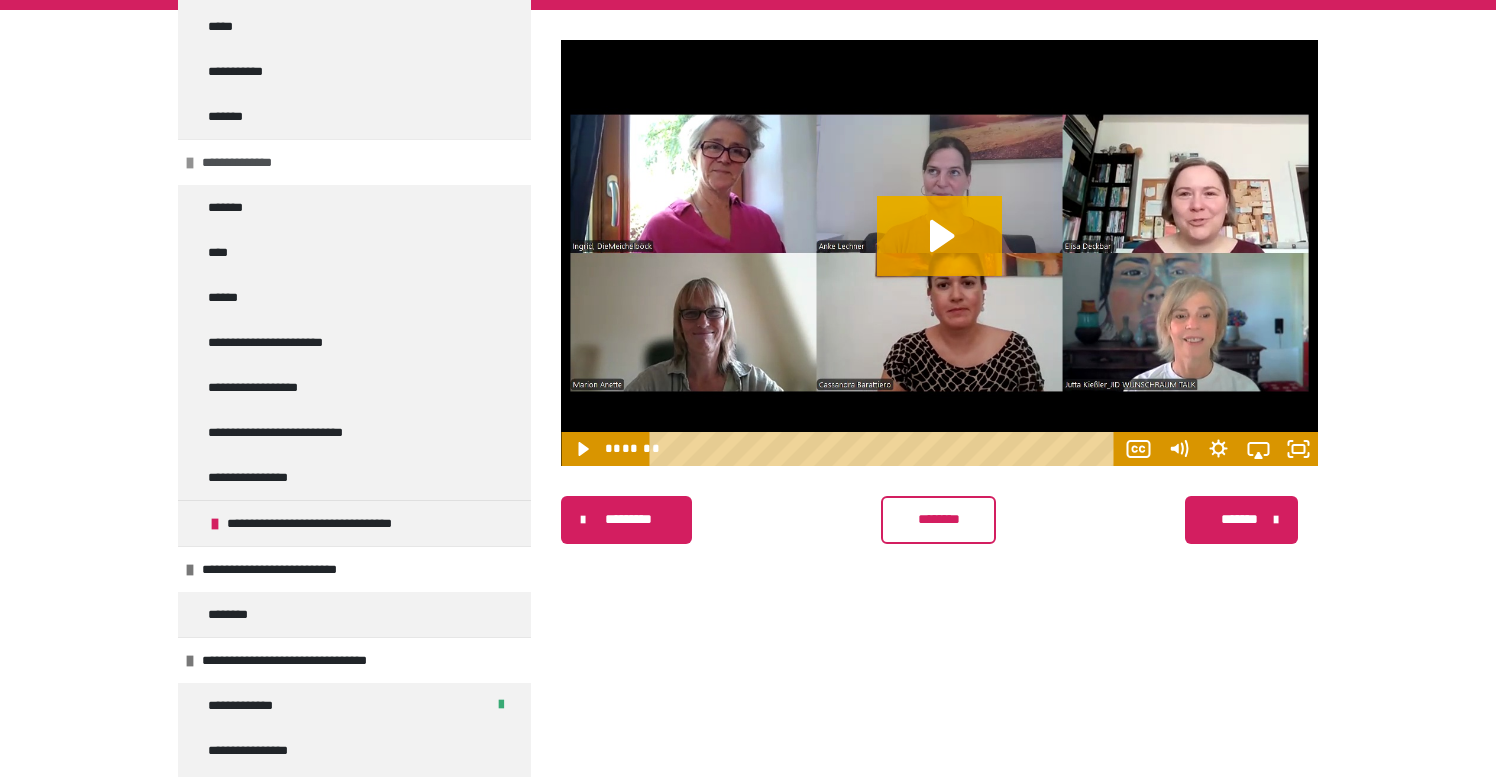 click at bounding box center [190, 163] 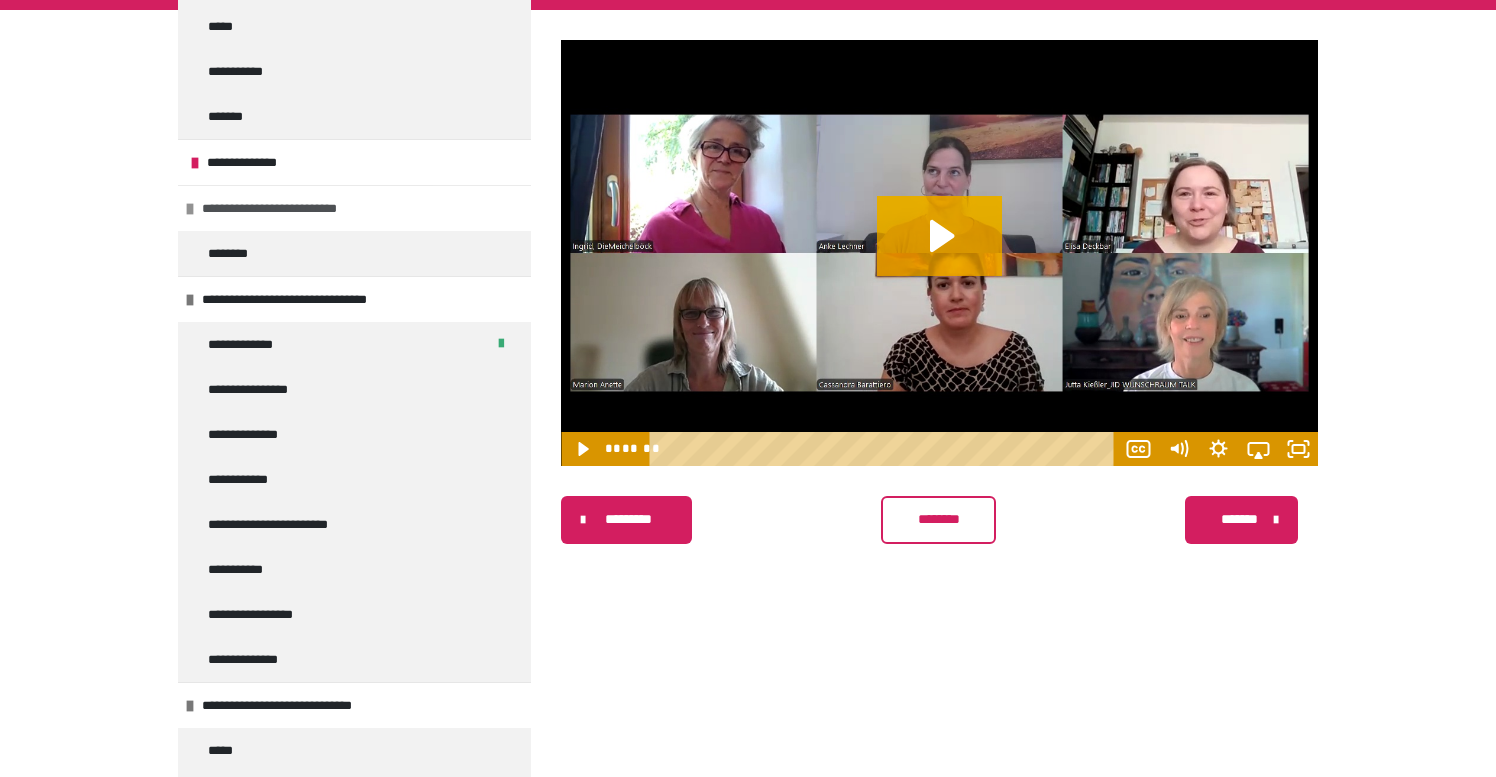 click at bounding box center [190, 209] 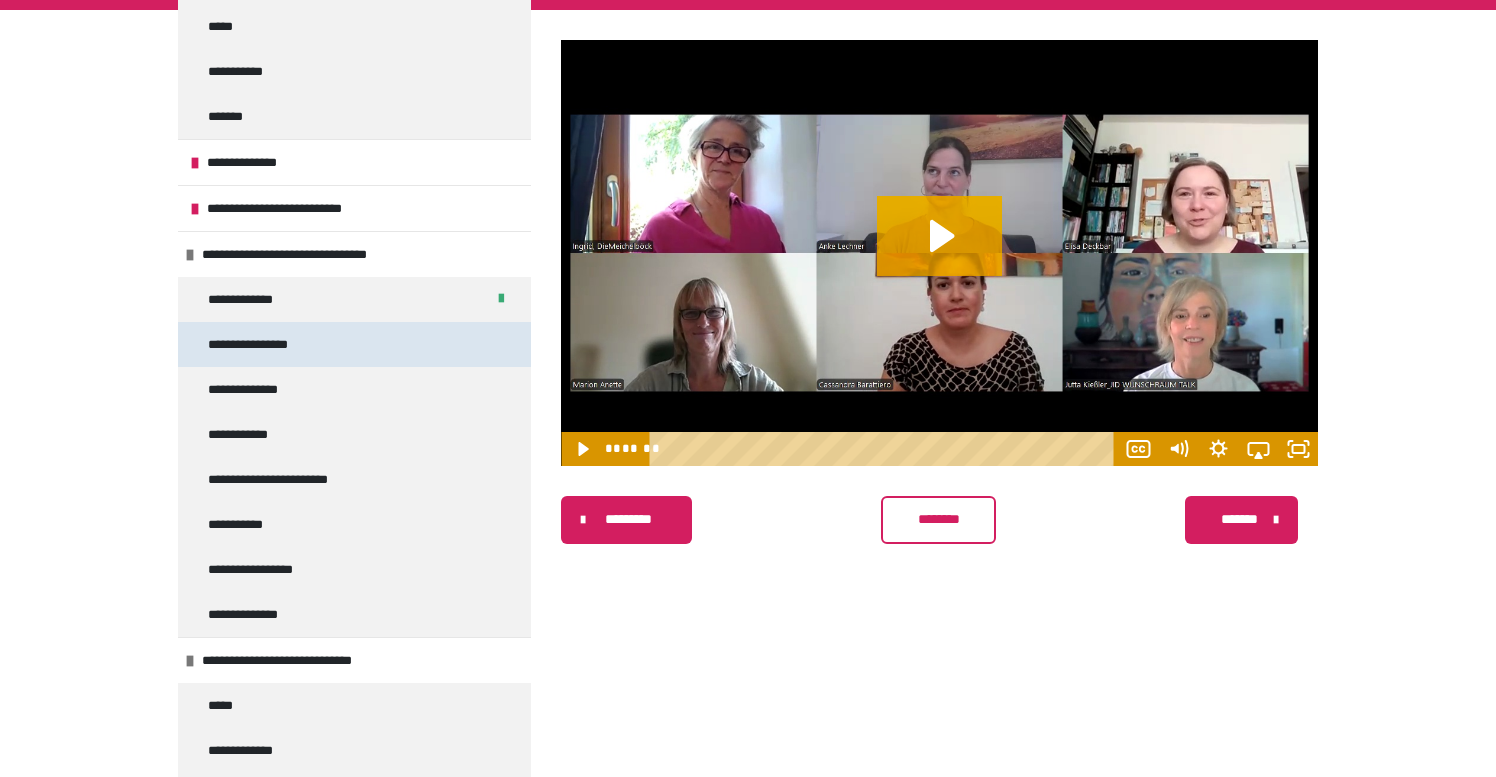 click on "**********" at bounding box center (262, 344) 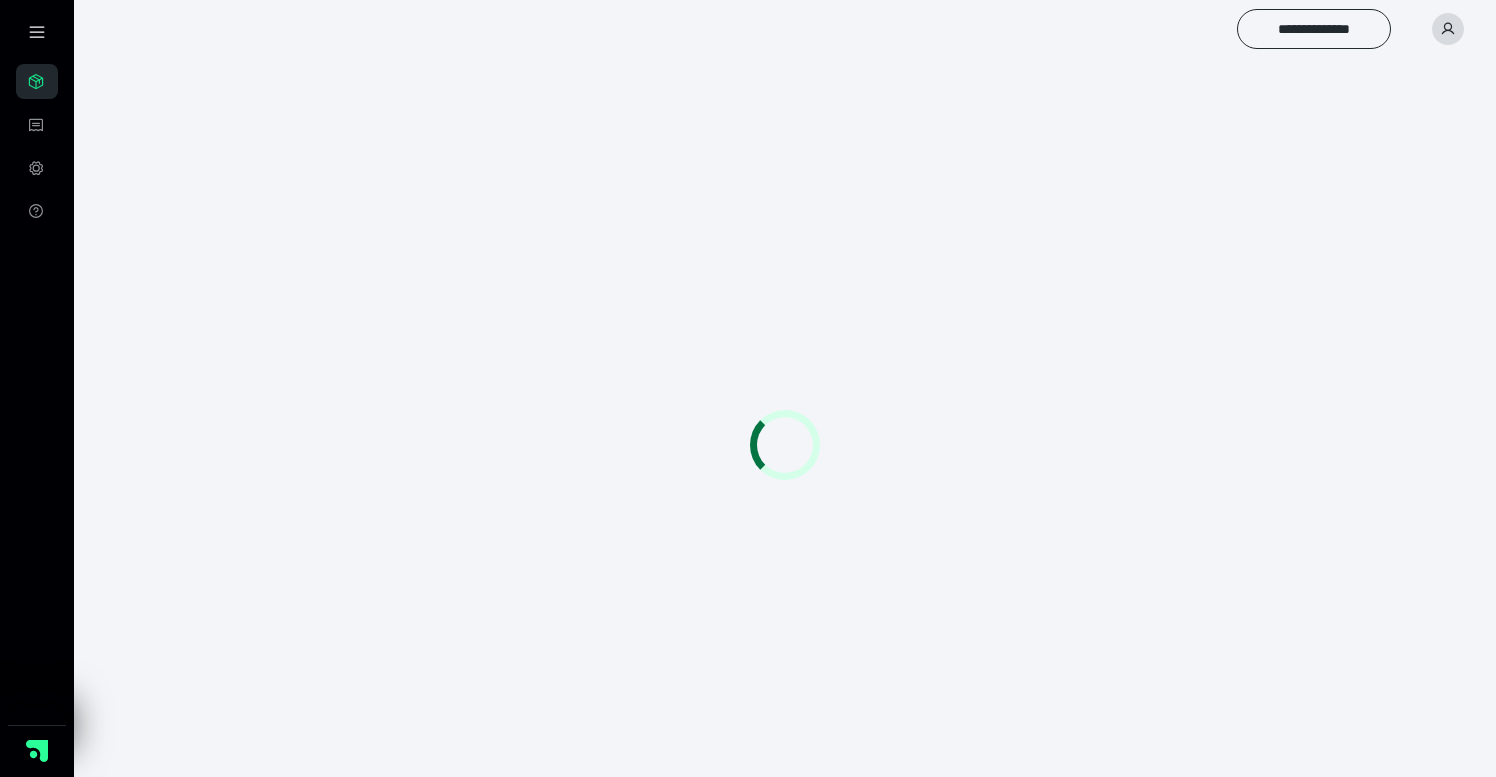 scroll, scrollTop: 0, scrollLeft: 0, axis: both 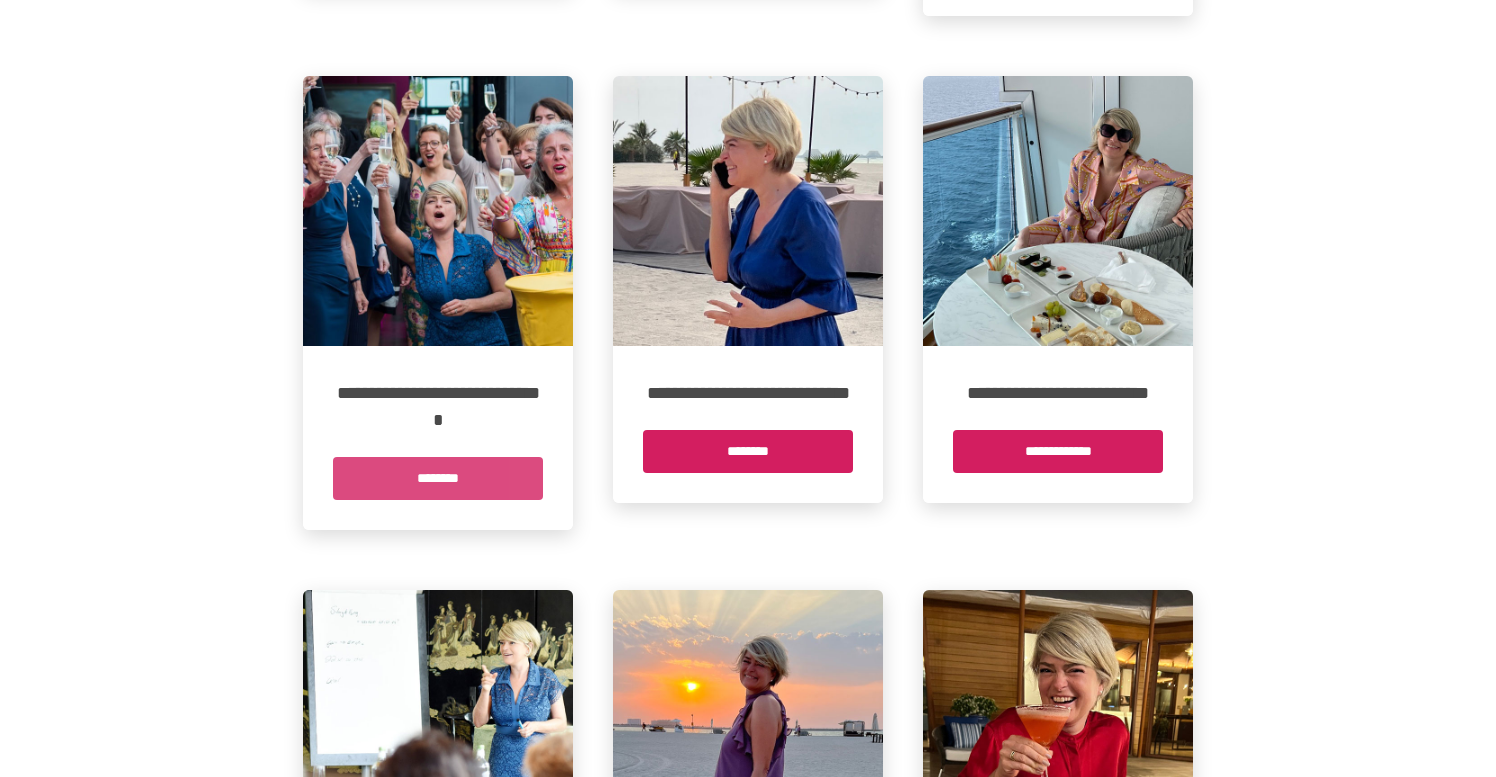 click on "********" at bounding box center (438, 478) 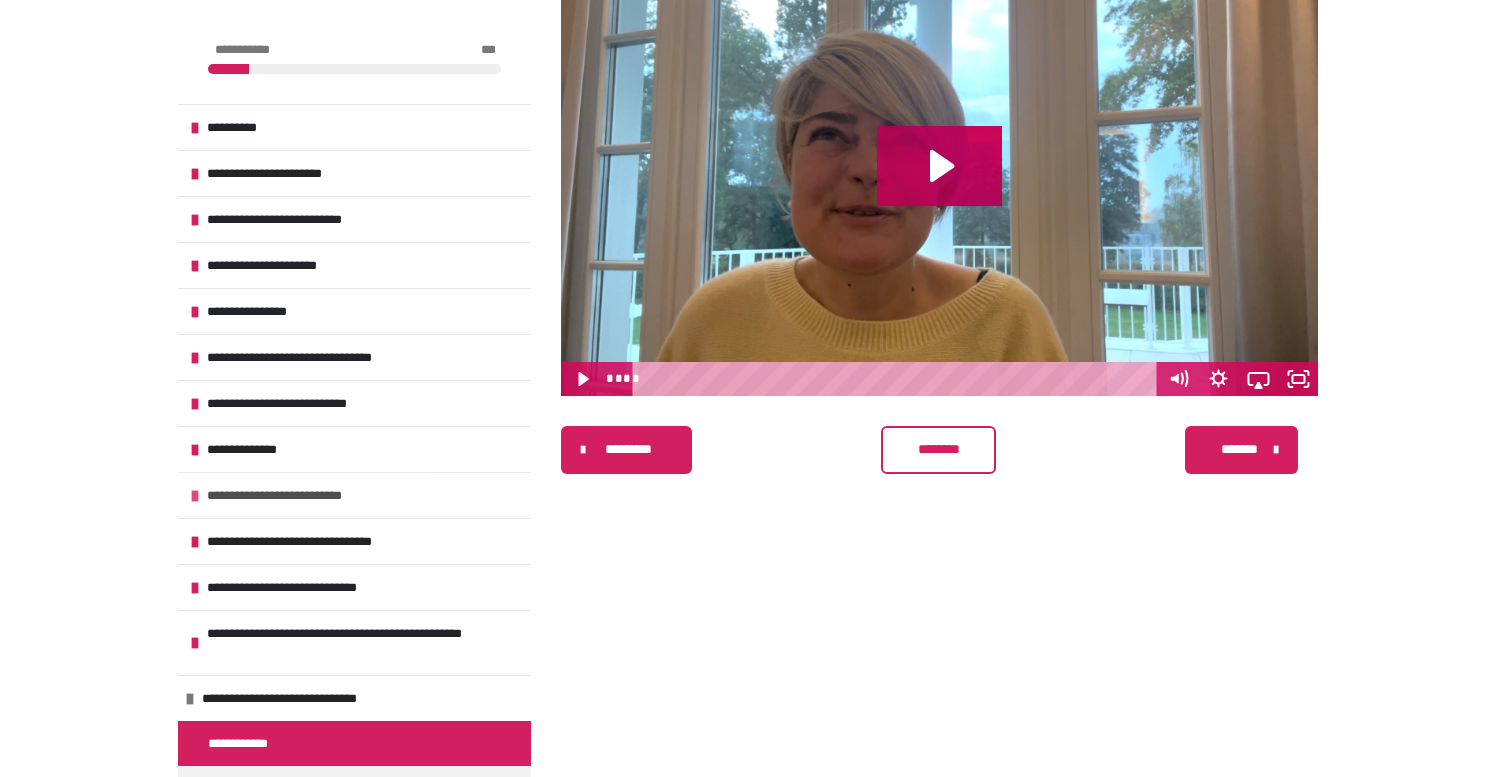 scroll, scrollTop: 431, scrollLeft: 0, axis: vertical 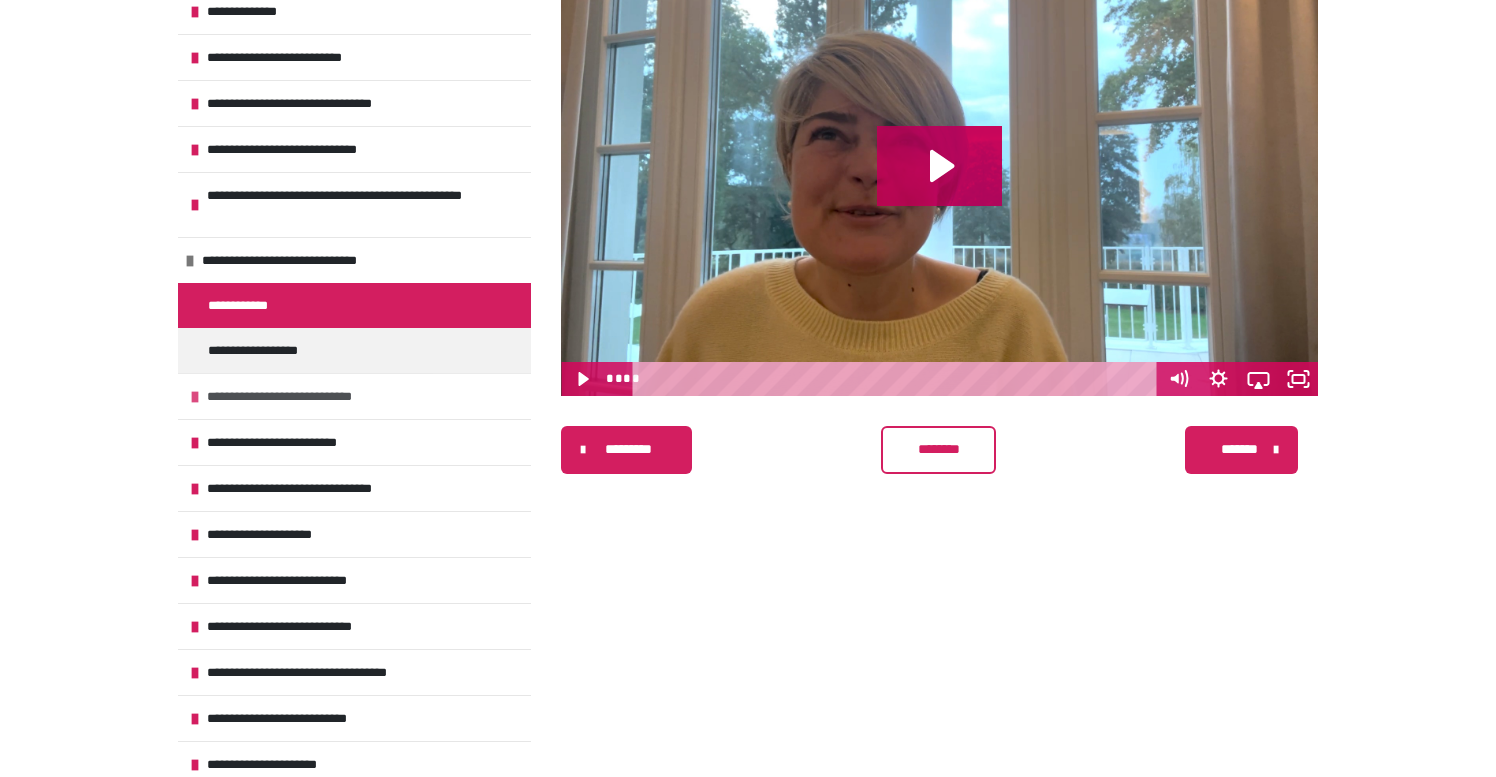 click at bounding box center [195, 397] 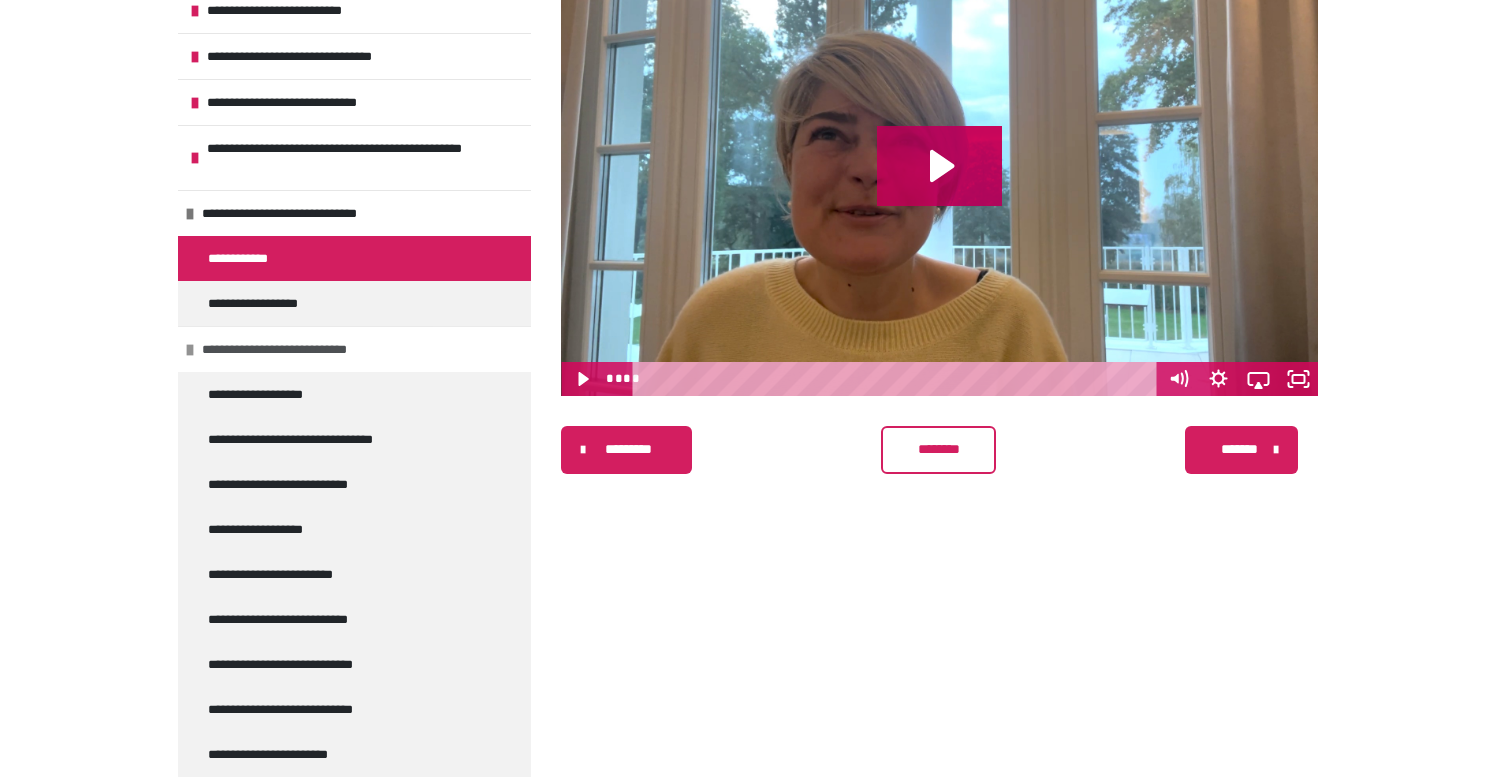 scroll, scrollTop: 471, scrollLeft: 0, axis: vertical 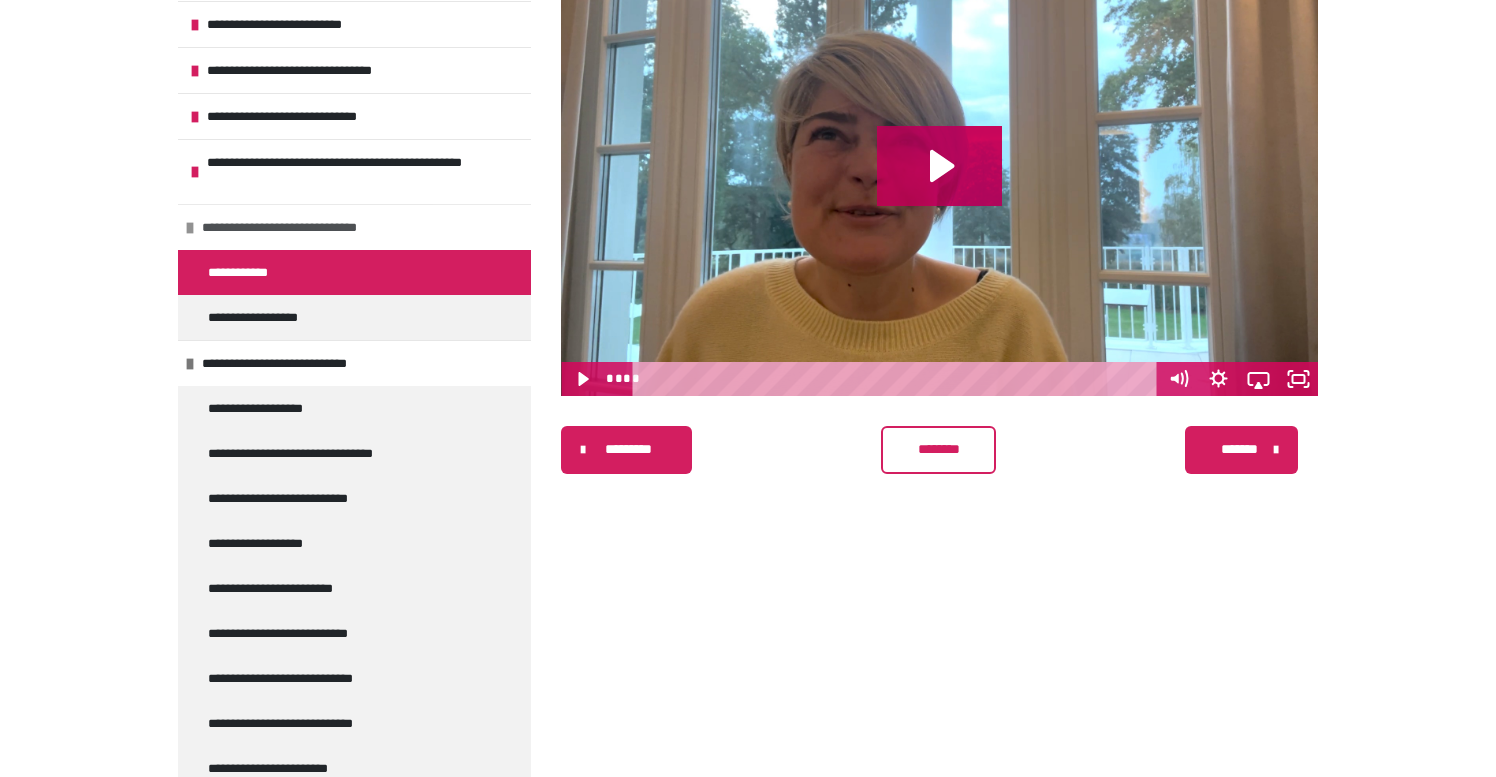click at bounding box center (190, 228) 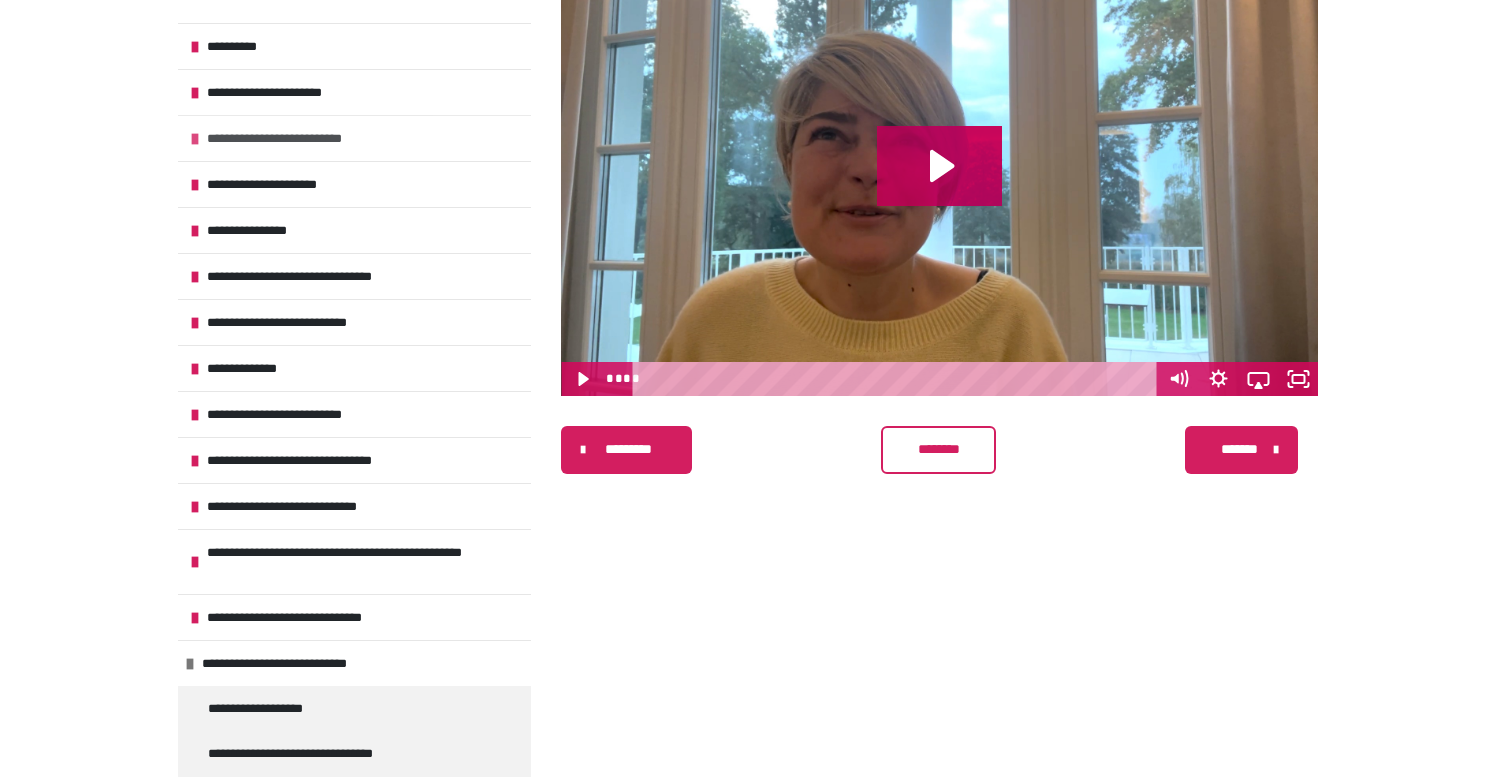 scroll, scrollTop: 89, scrollLeft: 0, axis: vertical 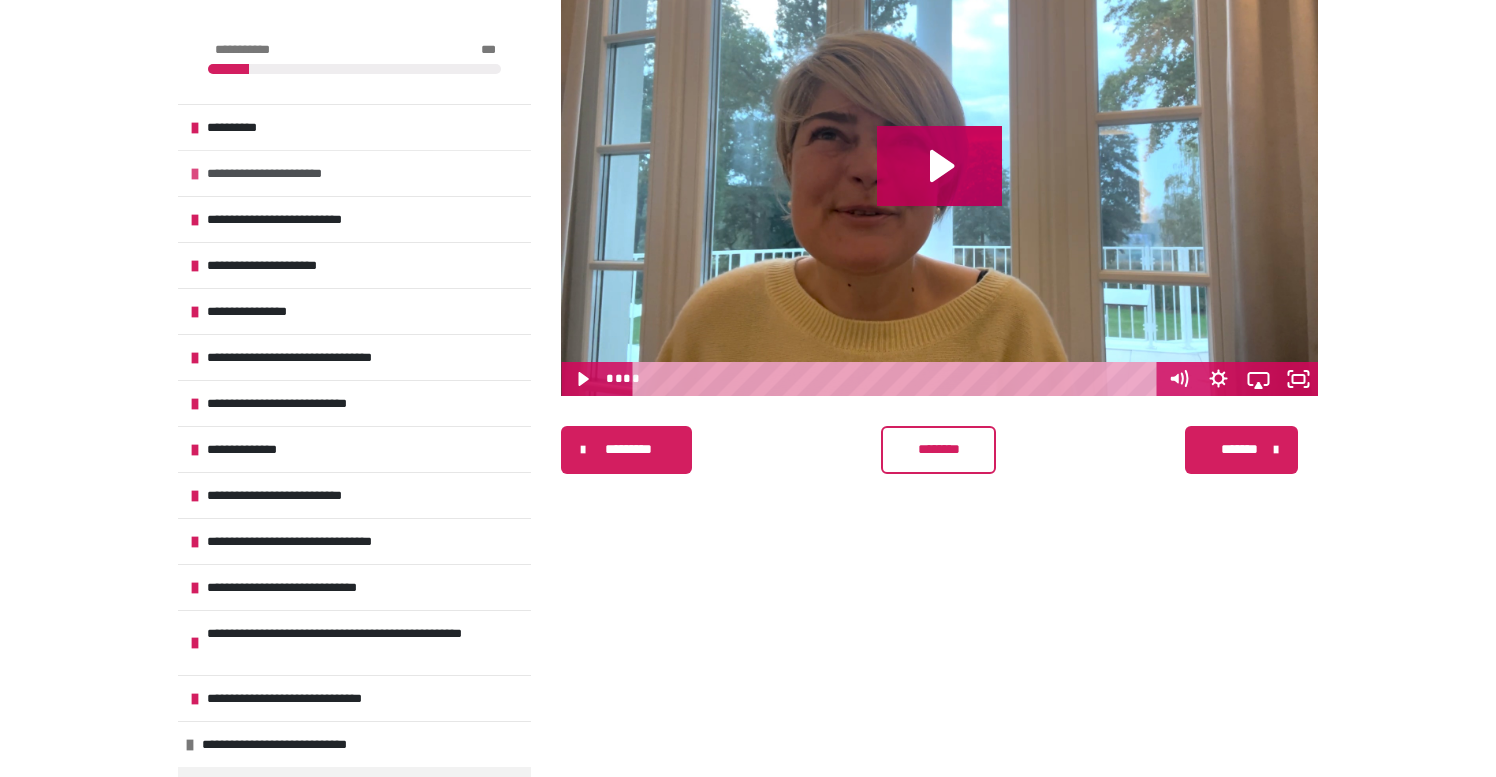 click on "**********" at bounding box center (354, 173) 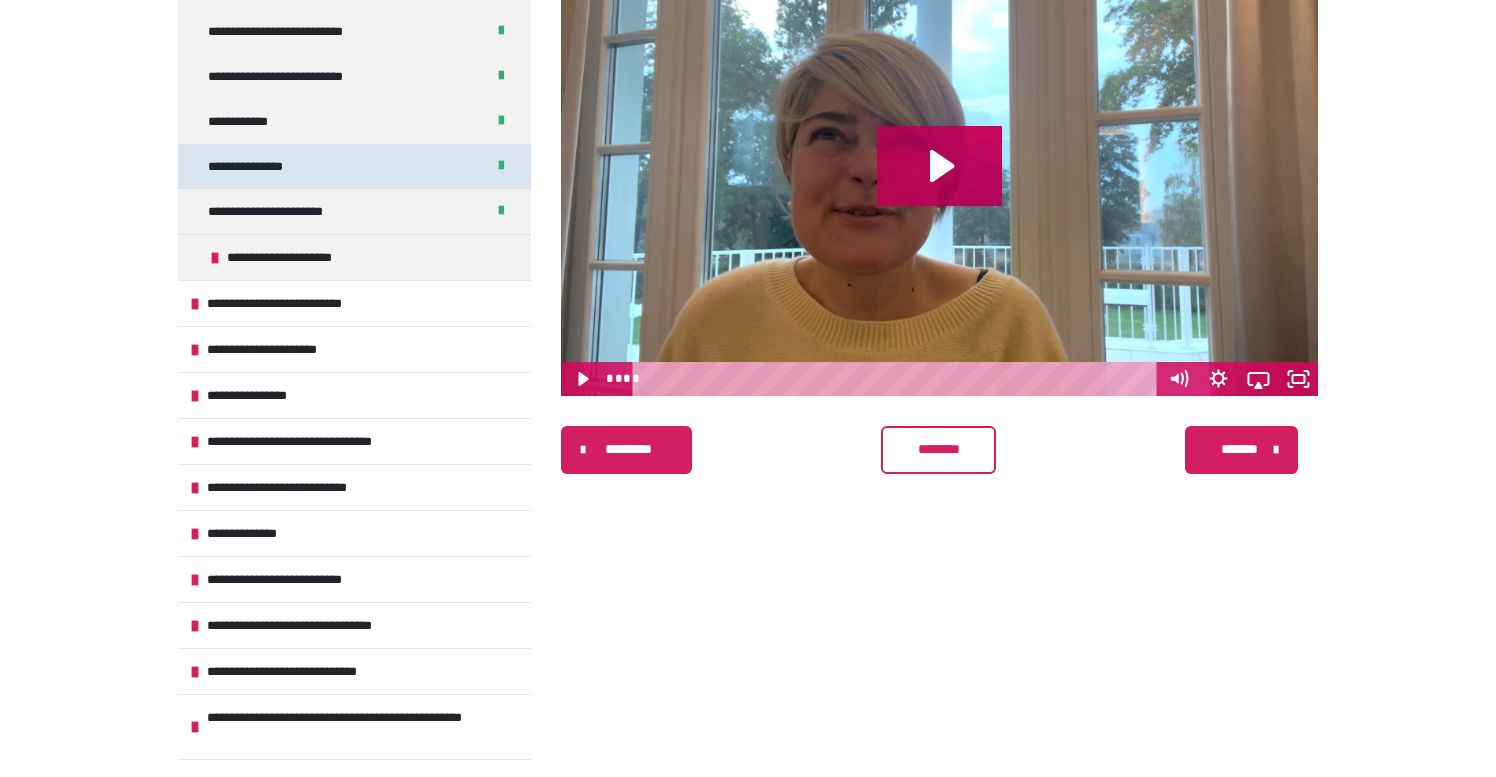 scroll, scrollTop: 308, scrollLeft: 0, axis: vertical 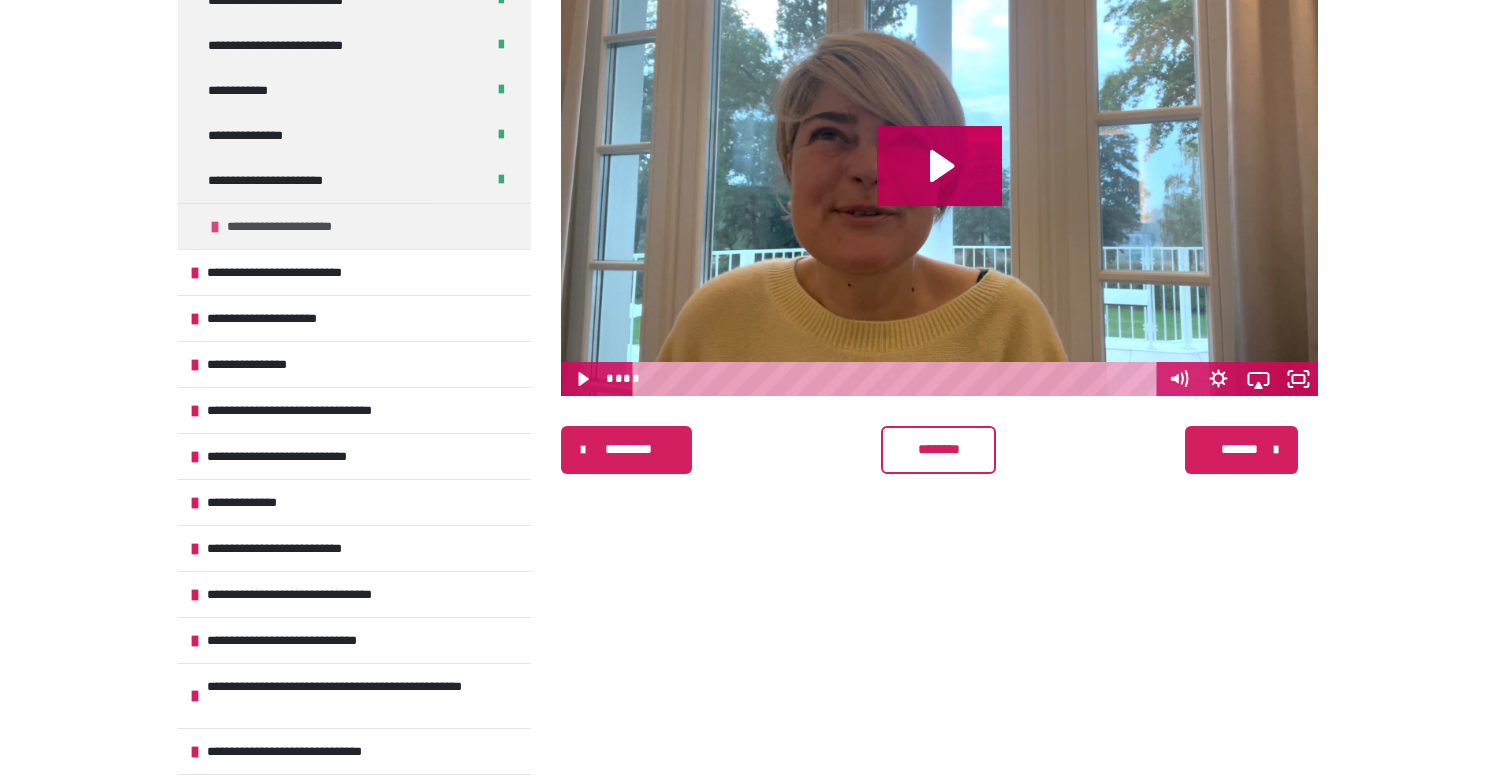 click on "**********" at bounding box center [354, 226] 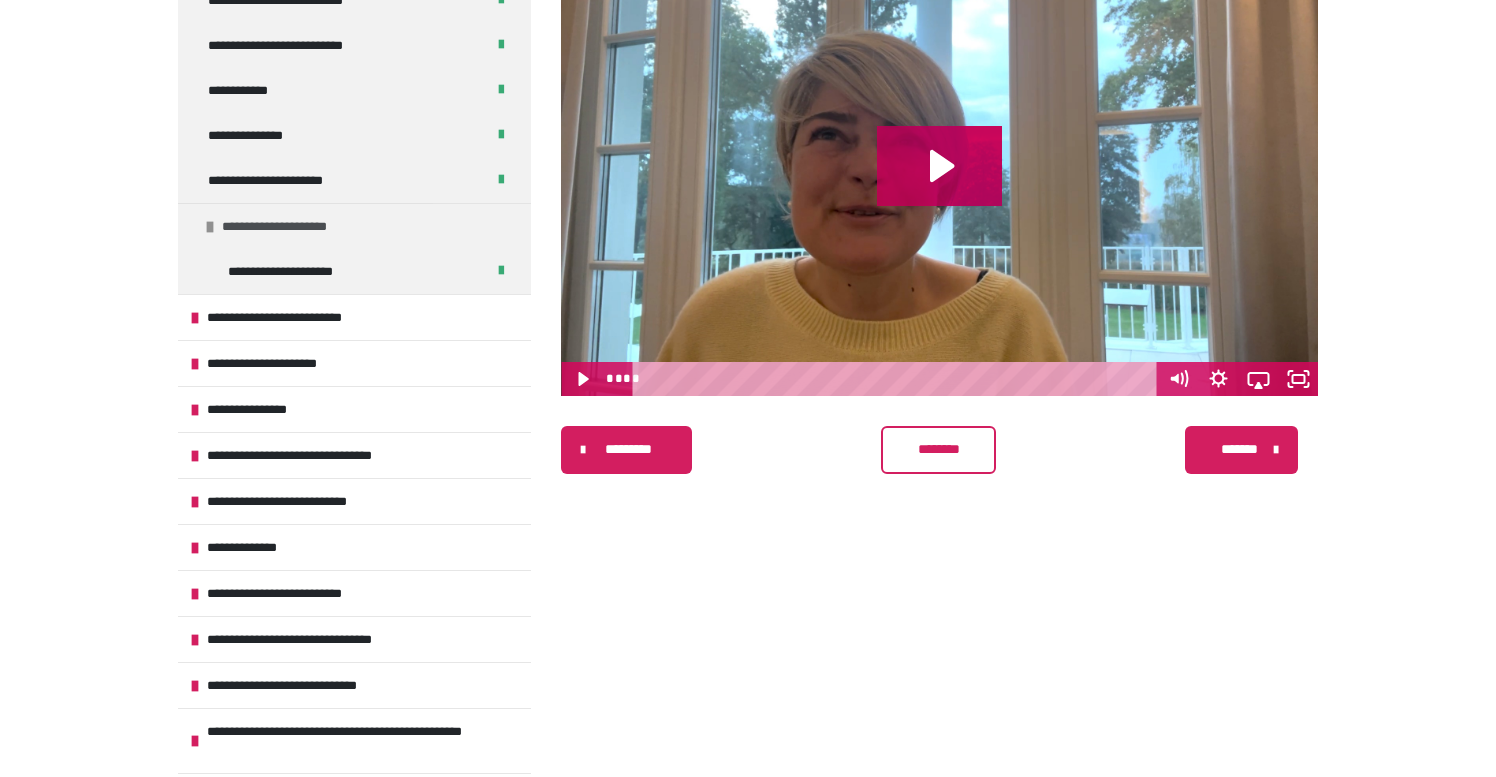 click on "**********" at bounding box center [354, 226] 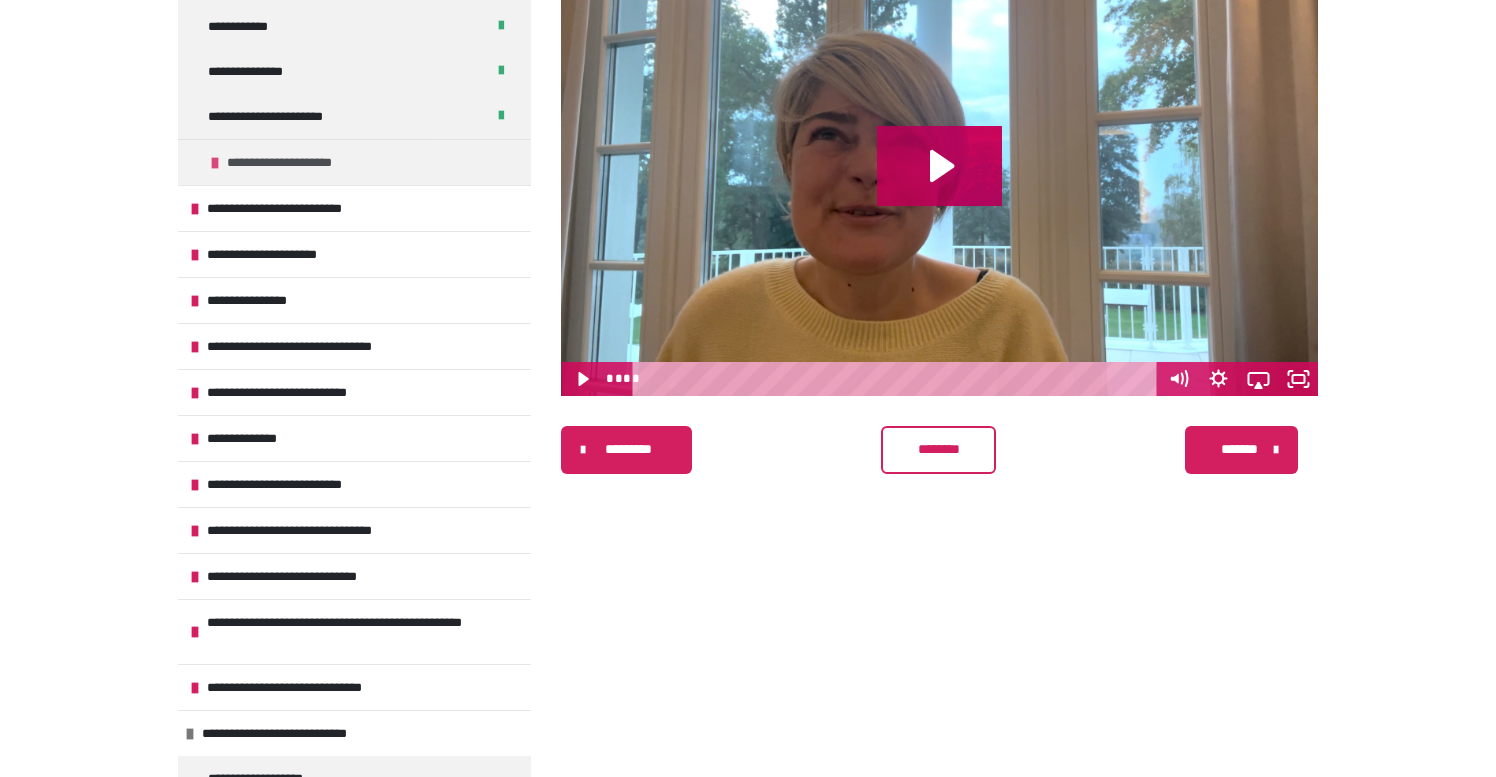 scroll, scrollTop: 375, scrollLeft: 0, axis: vertical 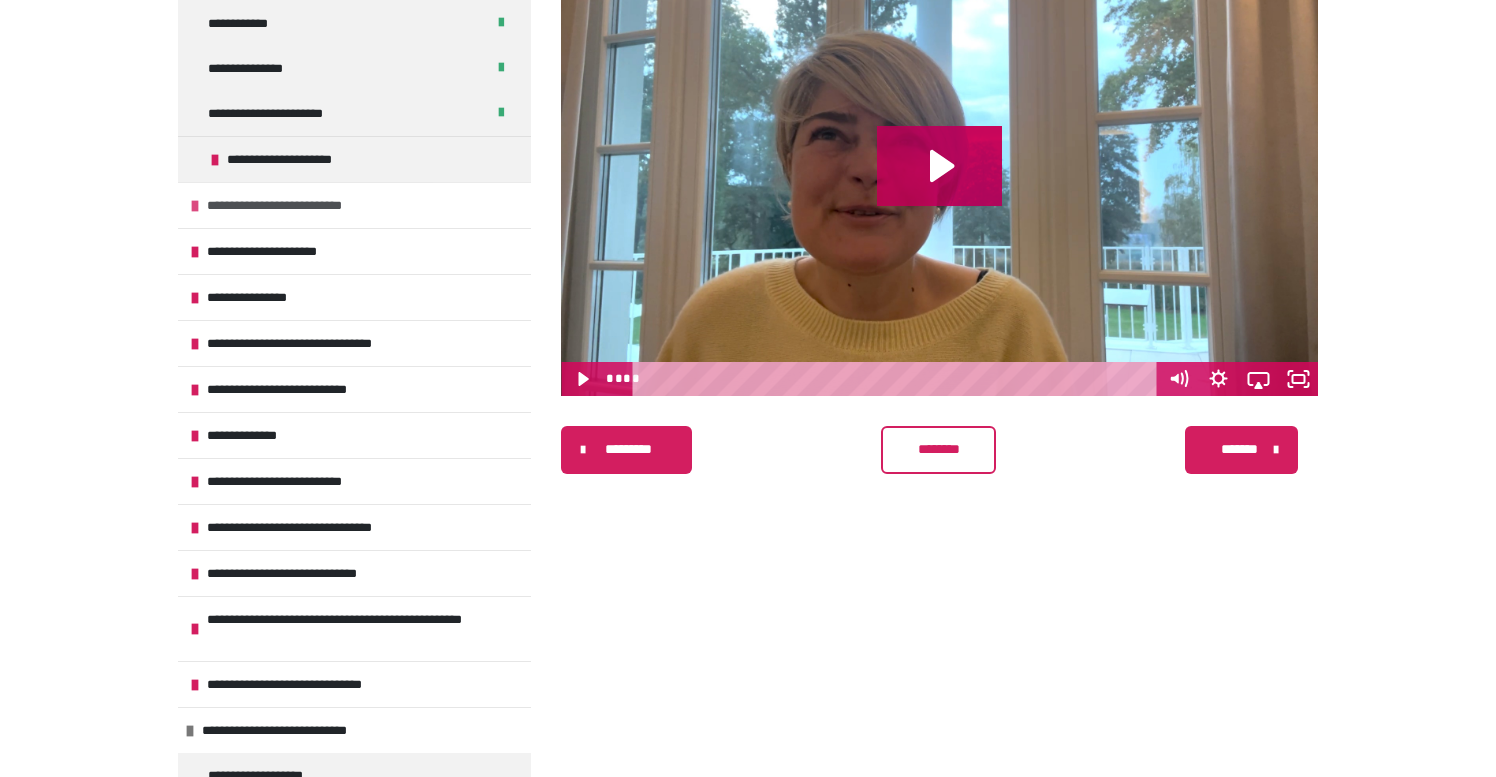 click at bounding box center (195, 206) 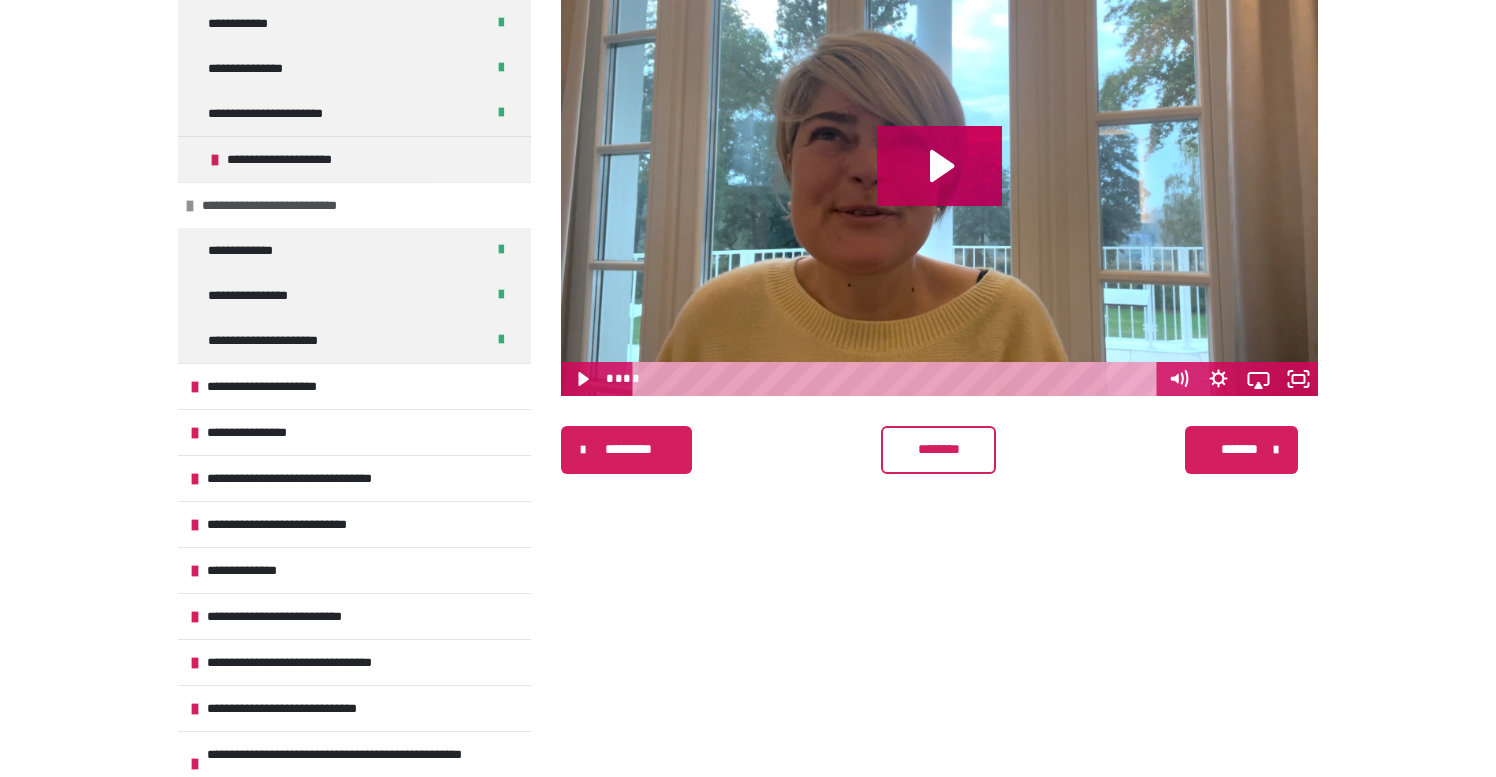 click at bounding box center (190, 206) 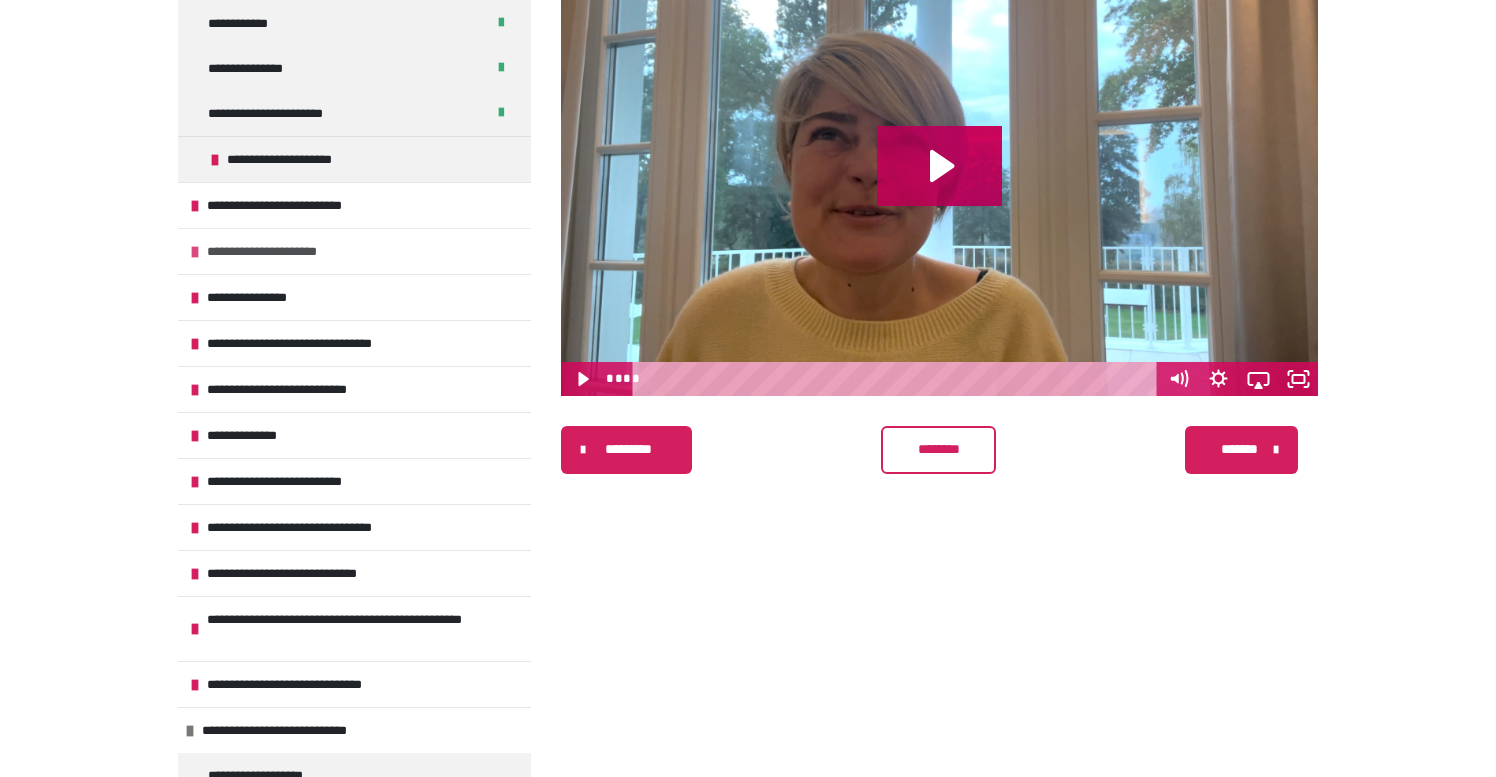 click at bounding box center [195, 252] 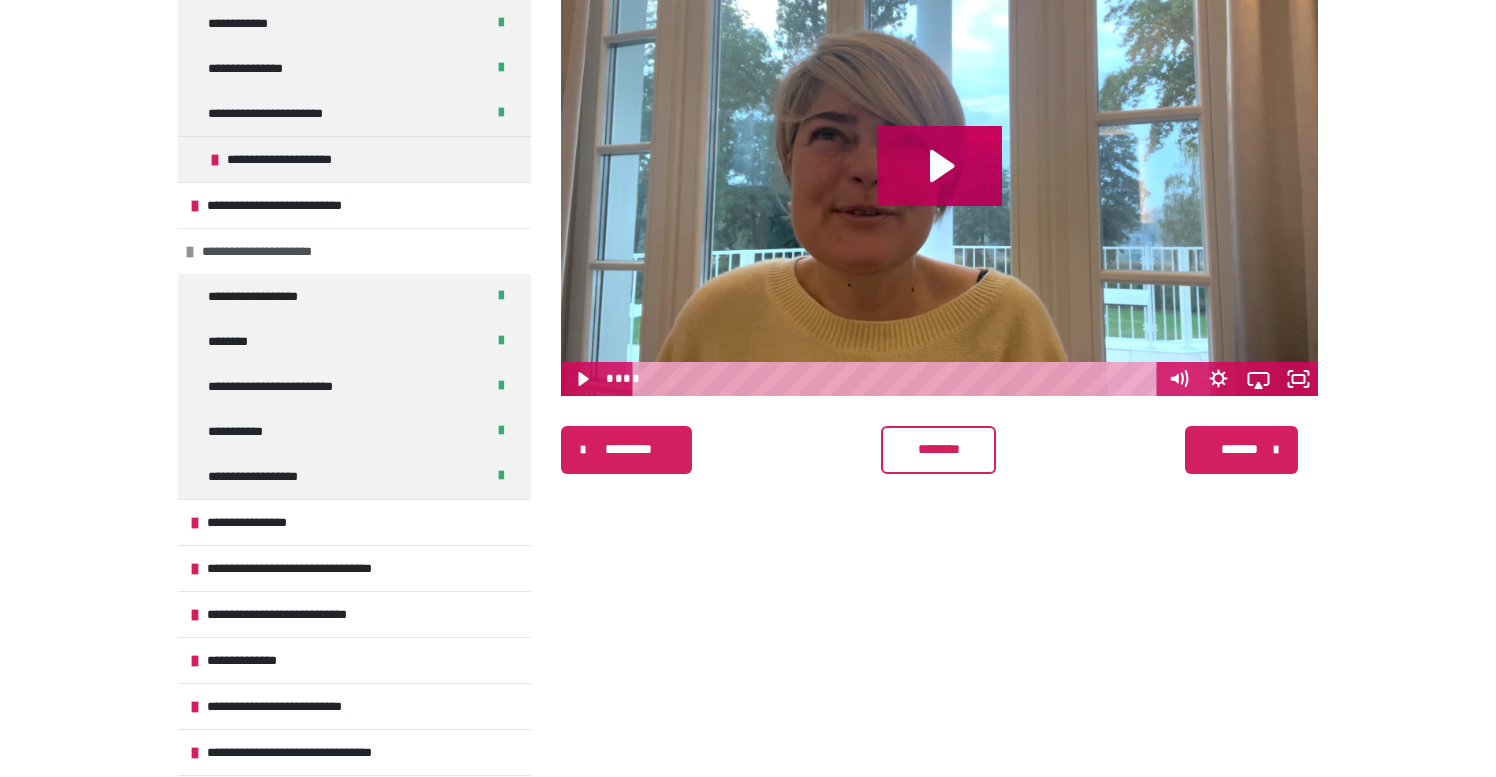 click at bounding box center [190, 252] 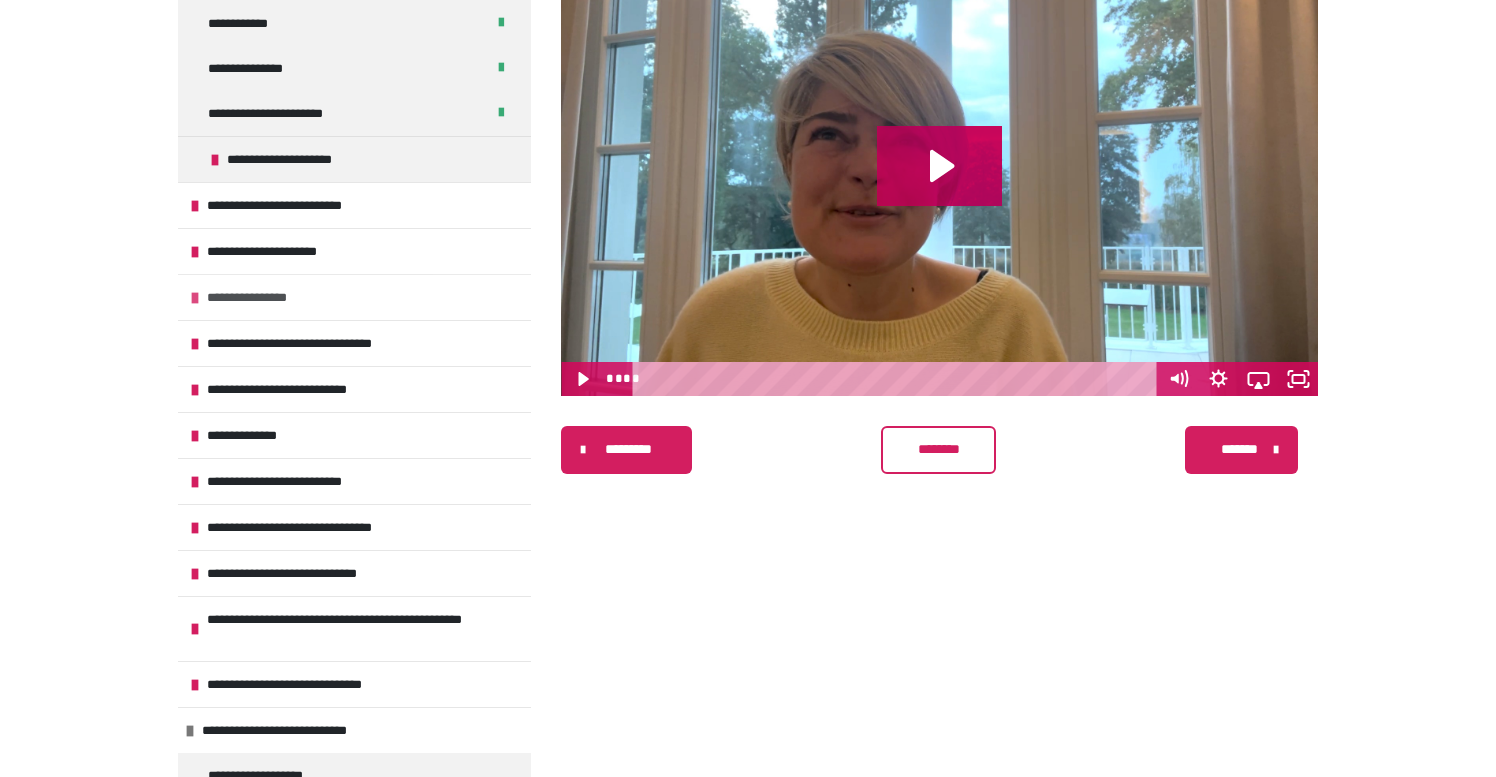 click at bounding box center (195, 298) 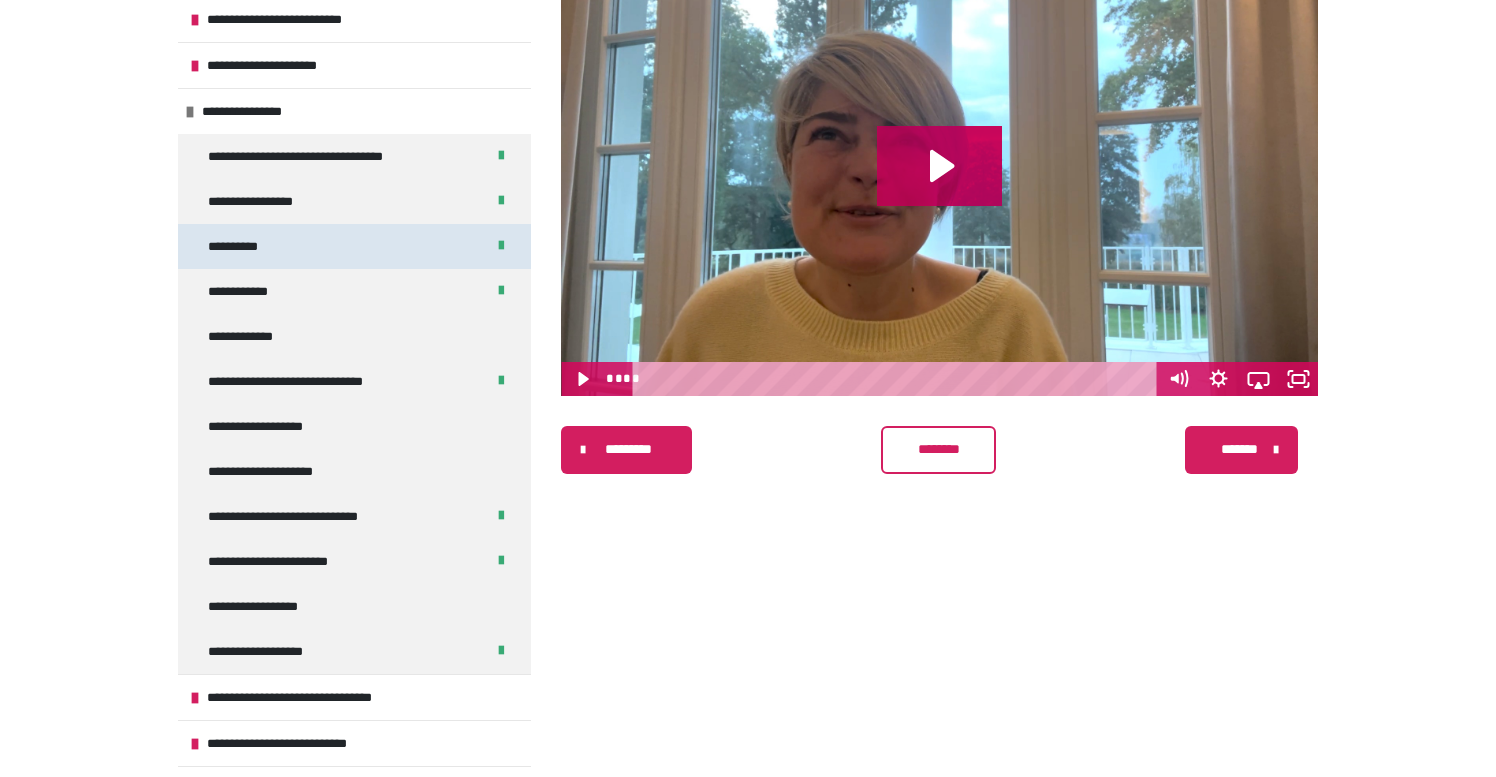 scroll, scrollTop: 584, scrollLeft: 0, axis: vertical 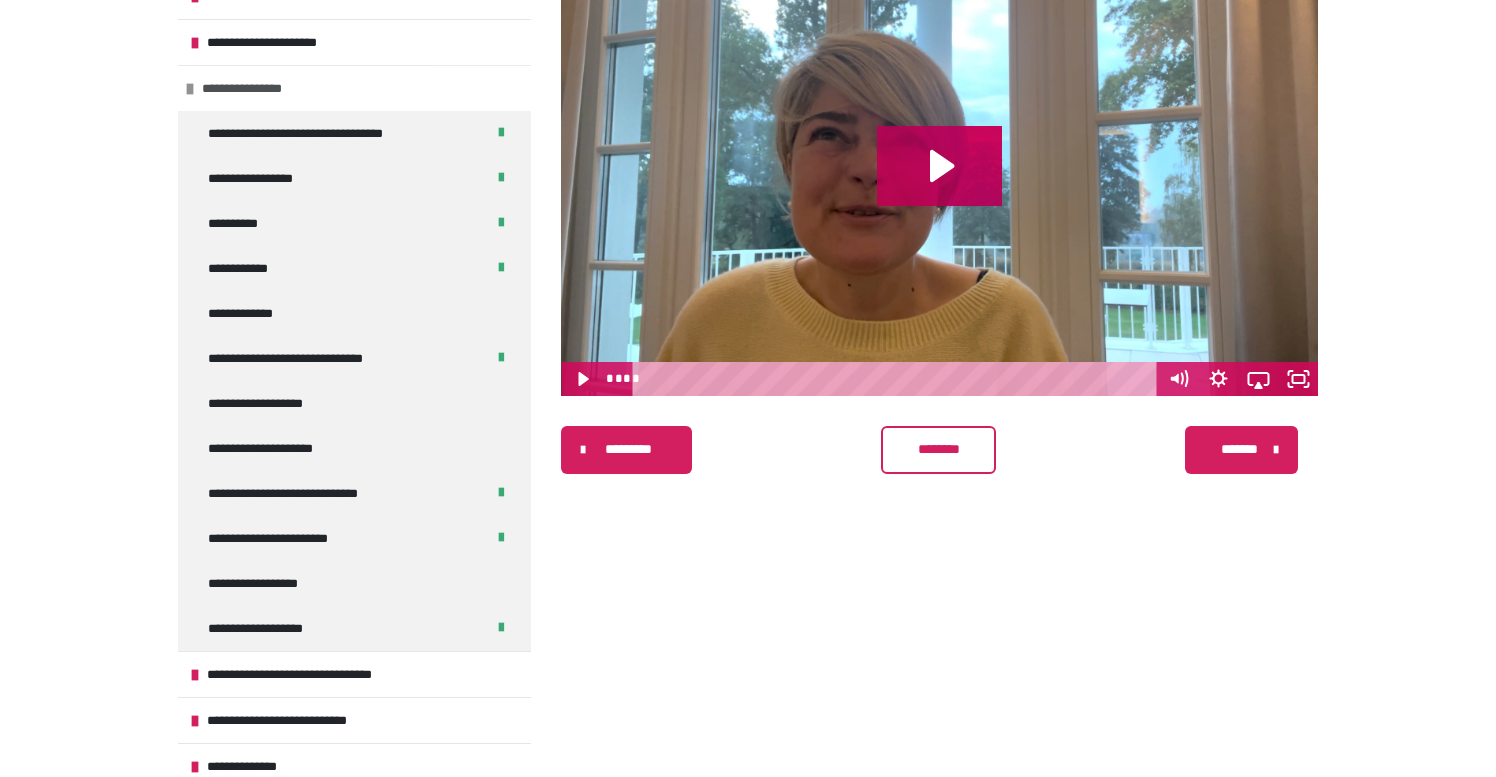 click at bounding box center (190, 89) 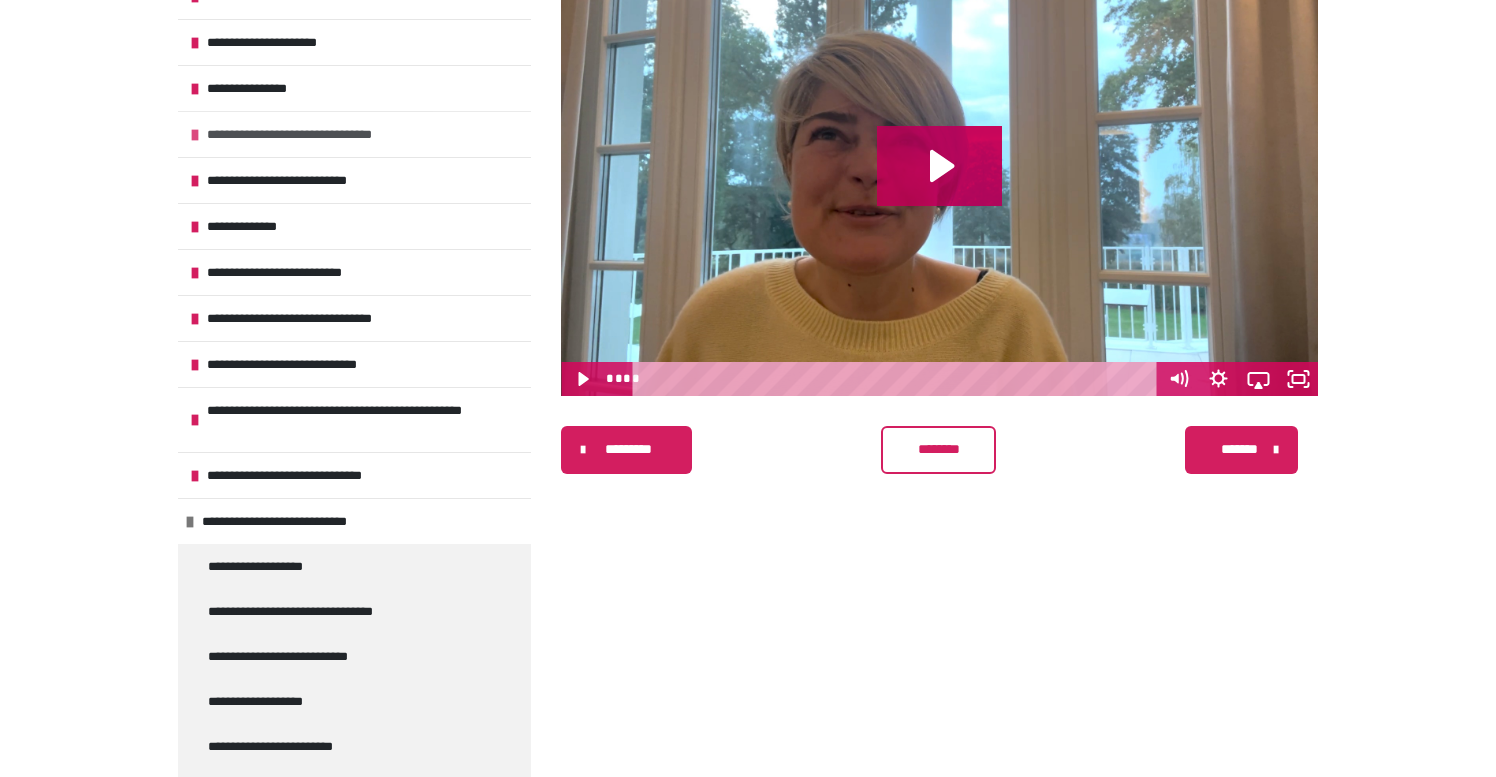 click at bounding box center [195, 135] 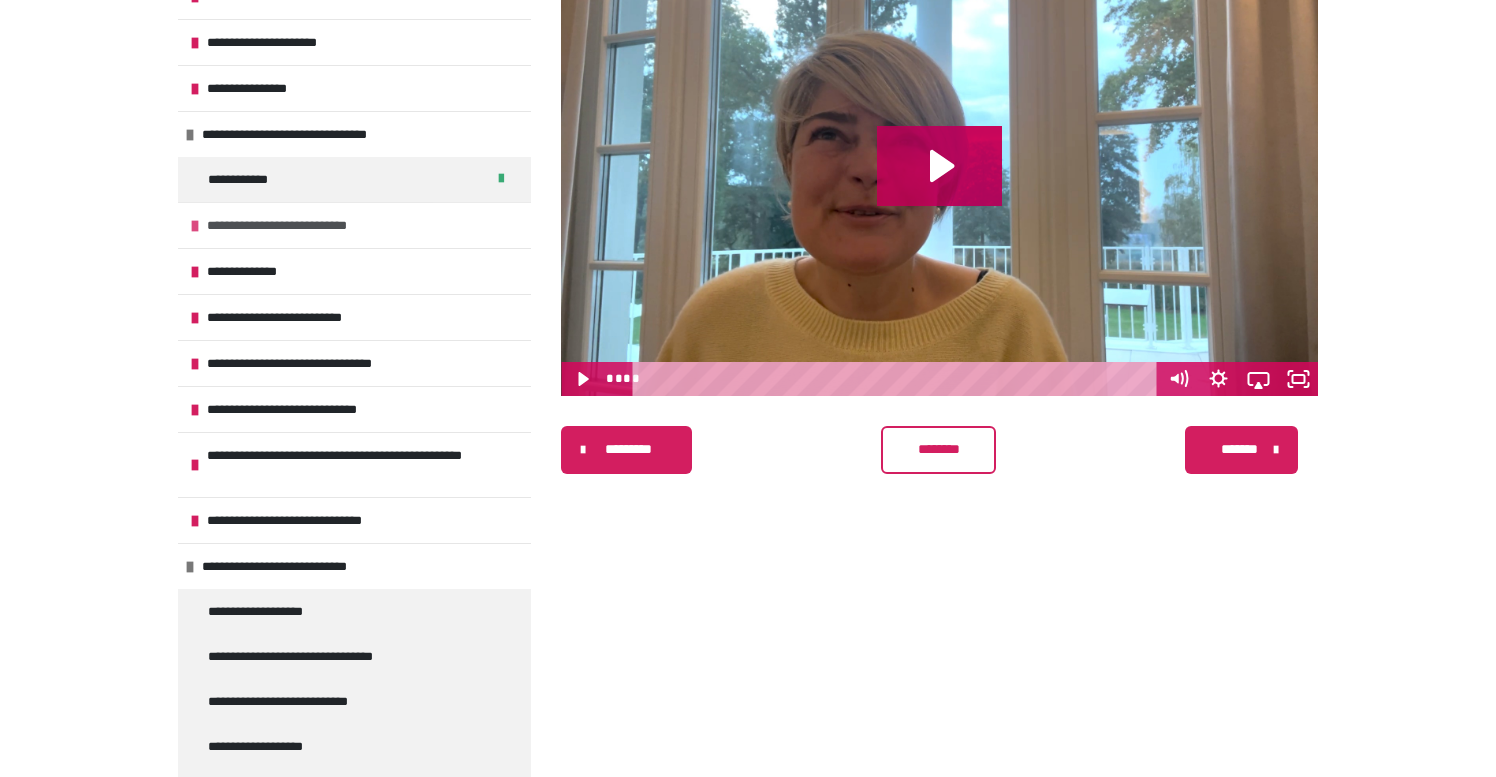 click at bounding box center (195, 226) 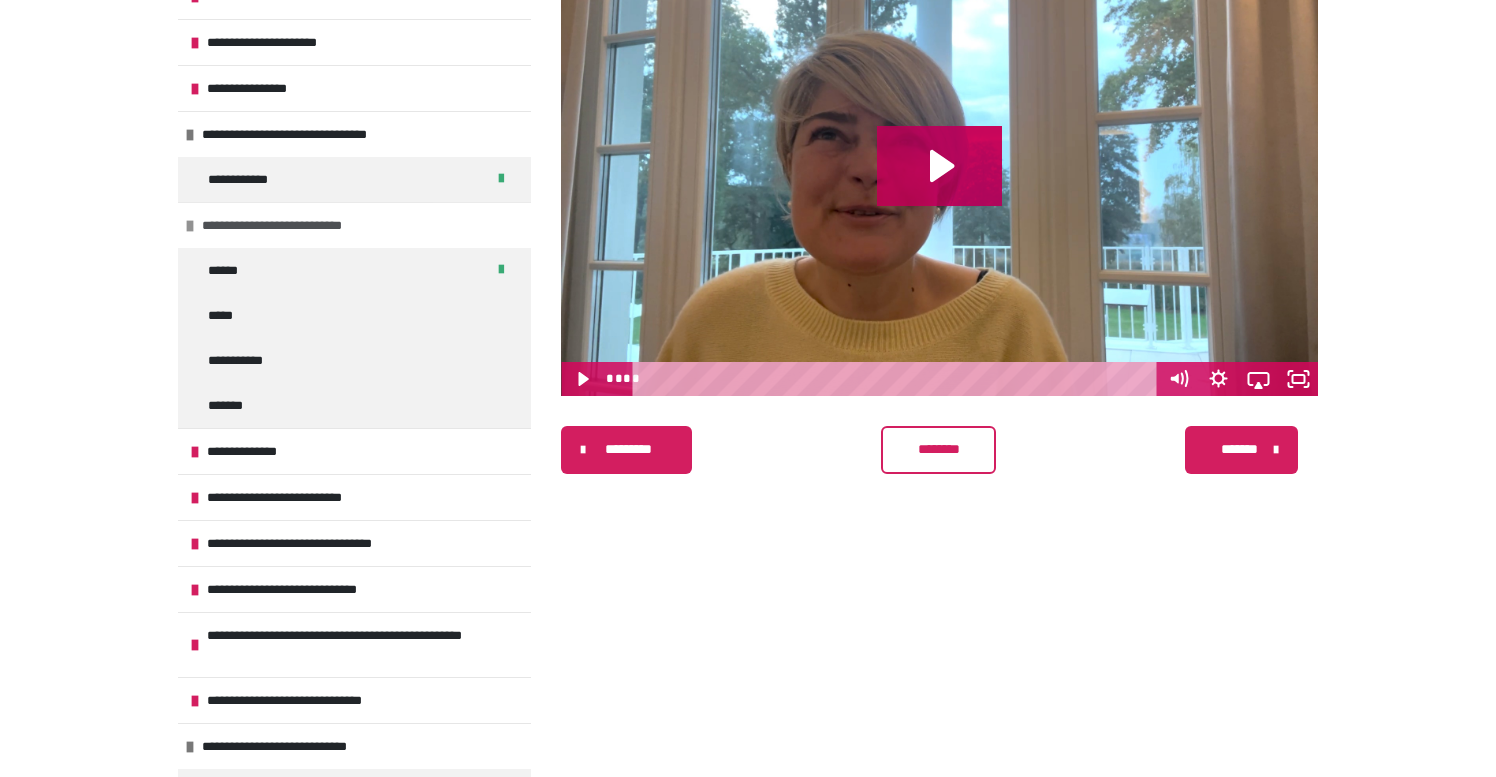 click at bounding box center (190, 226) 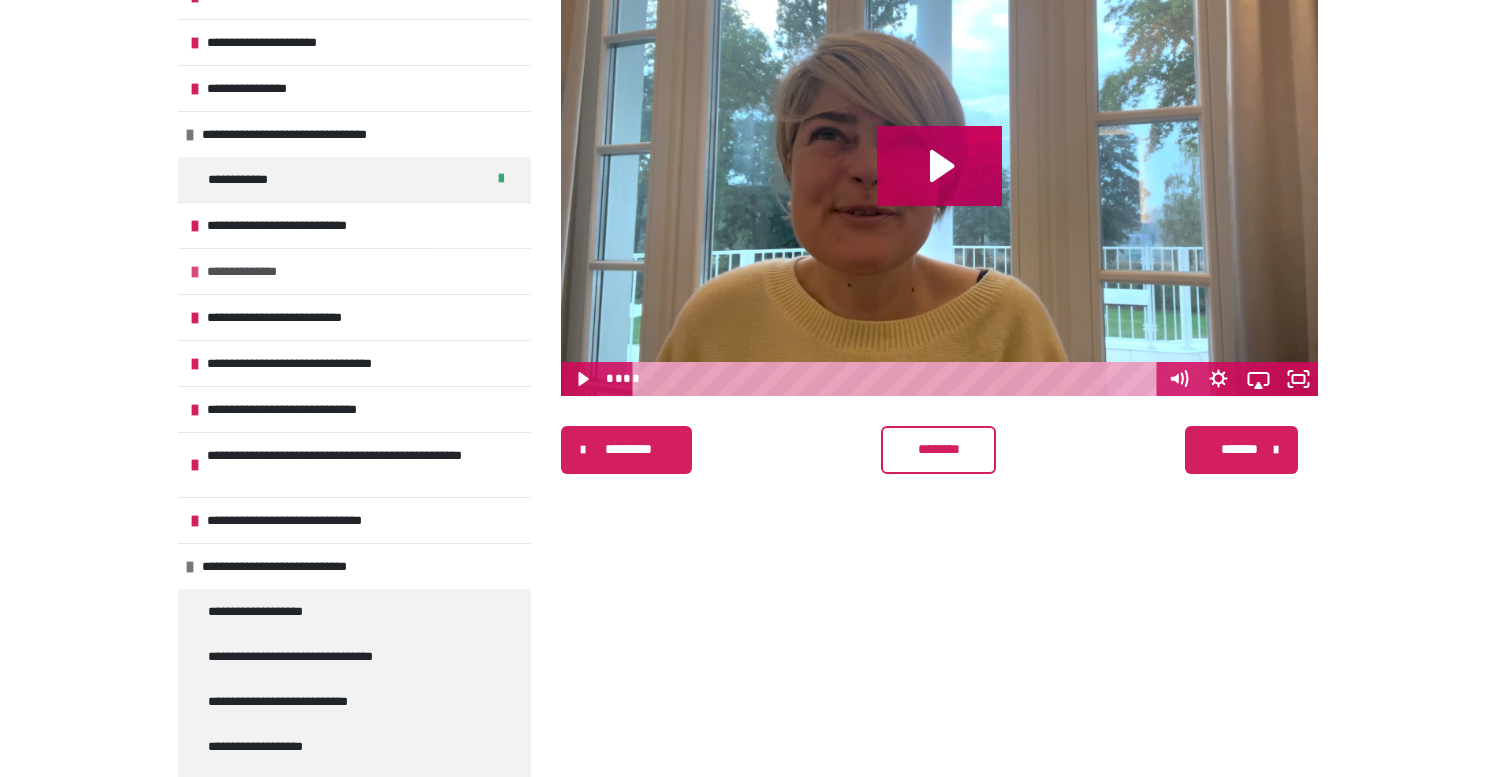 click at bounding box center [195, 272] 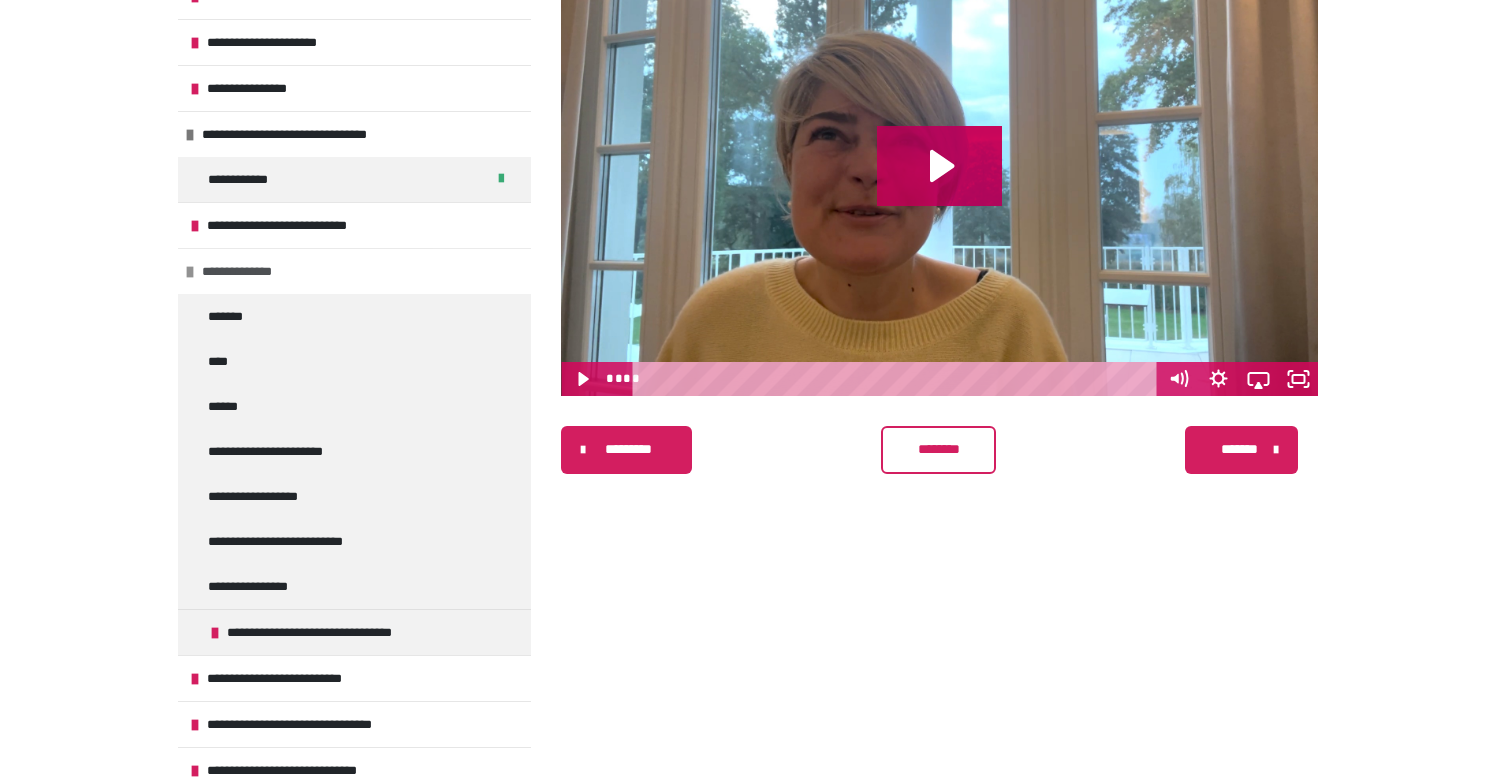 click at bounding box center (190, 272) 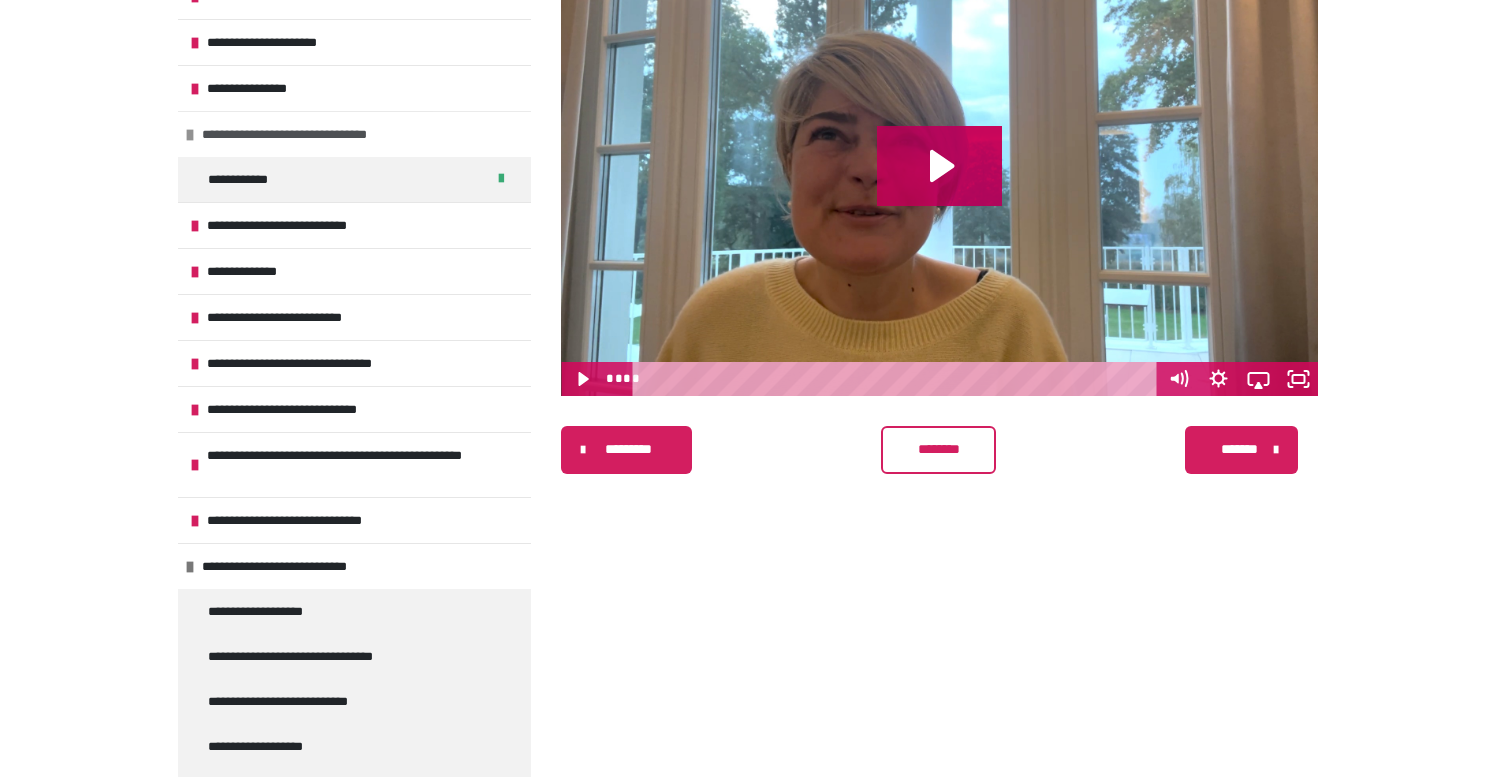 click at bounding box center [190, 135] 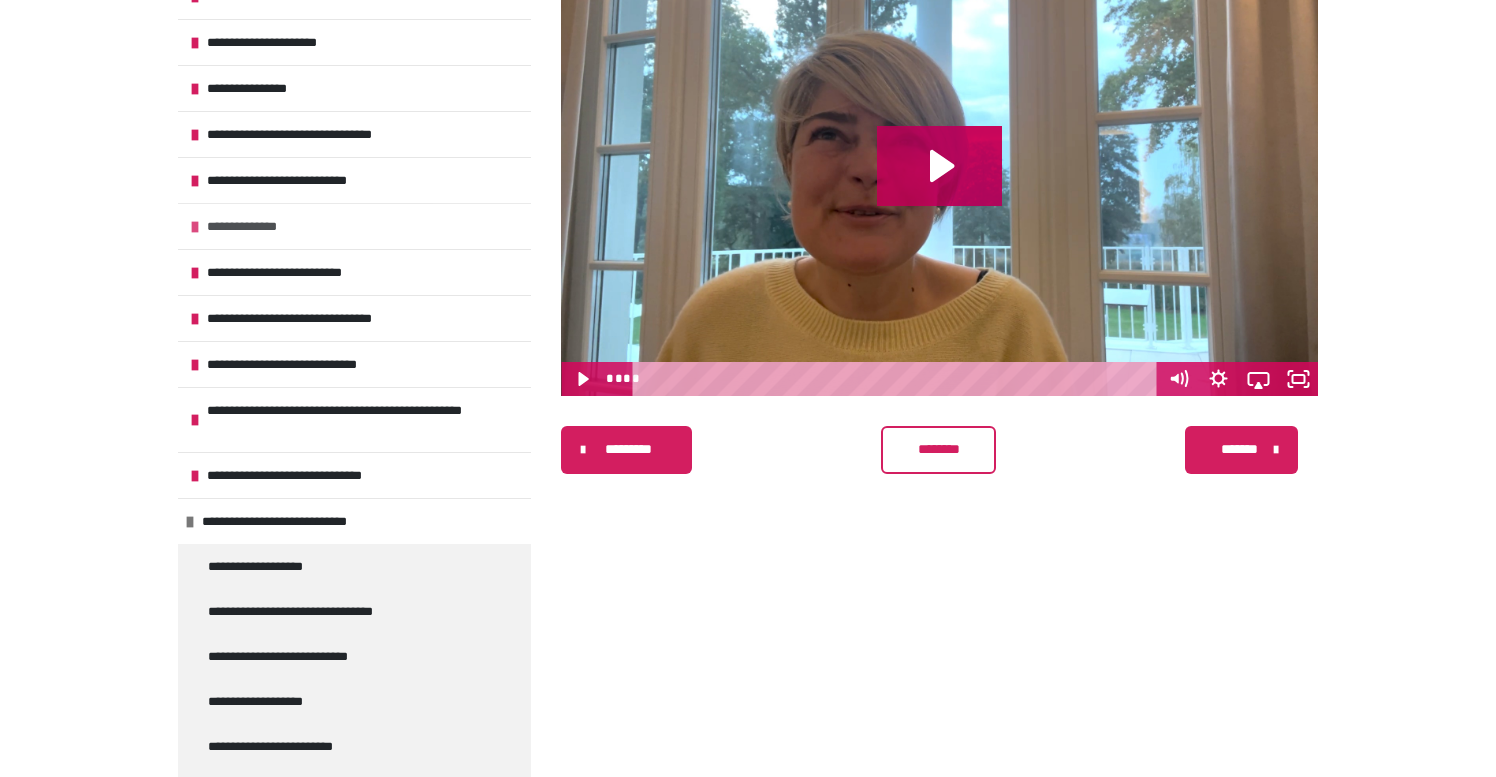 click at bounding box center (195, 227) 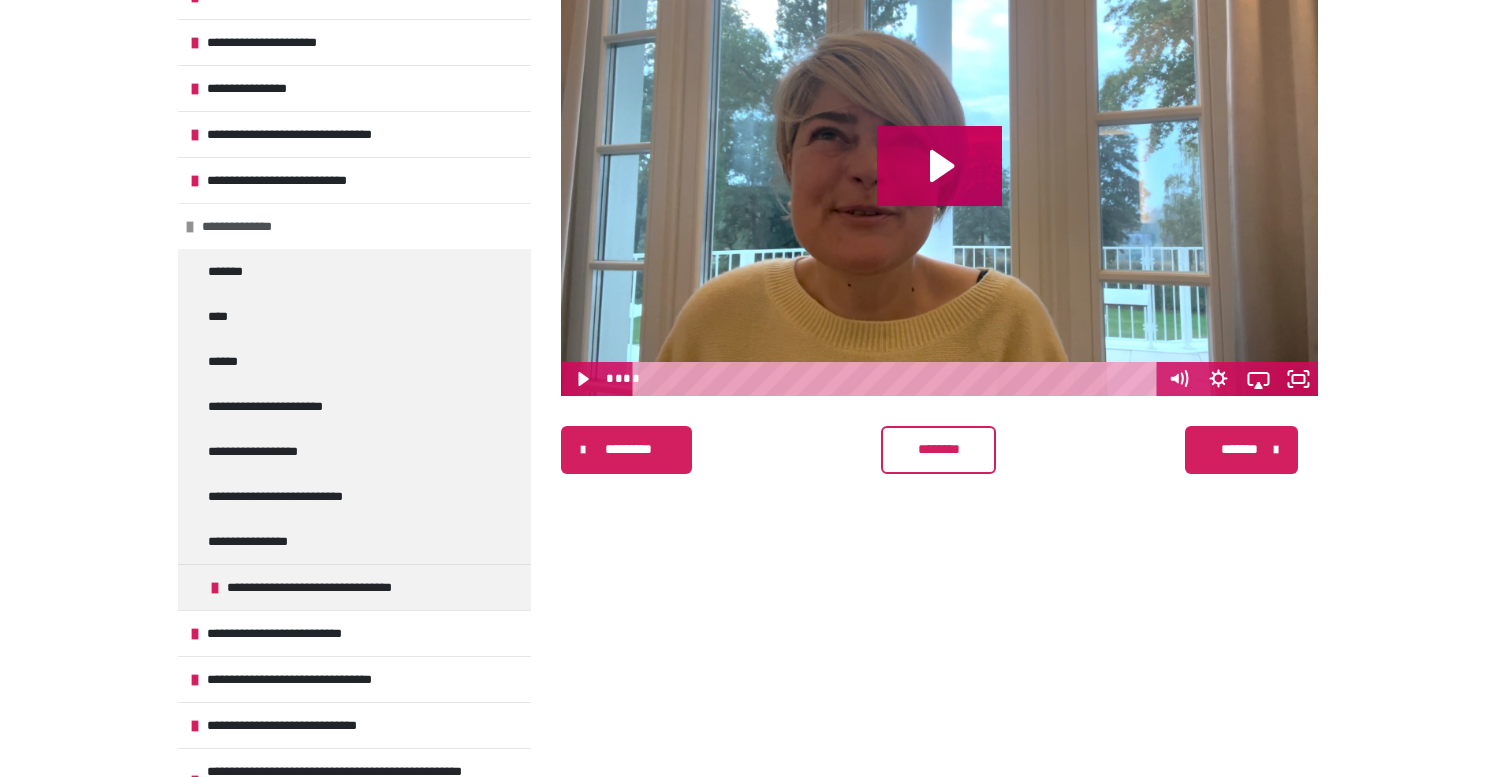 click at bounding box center (190, 227) 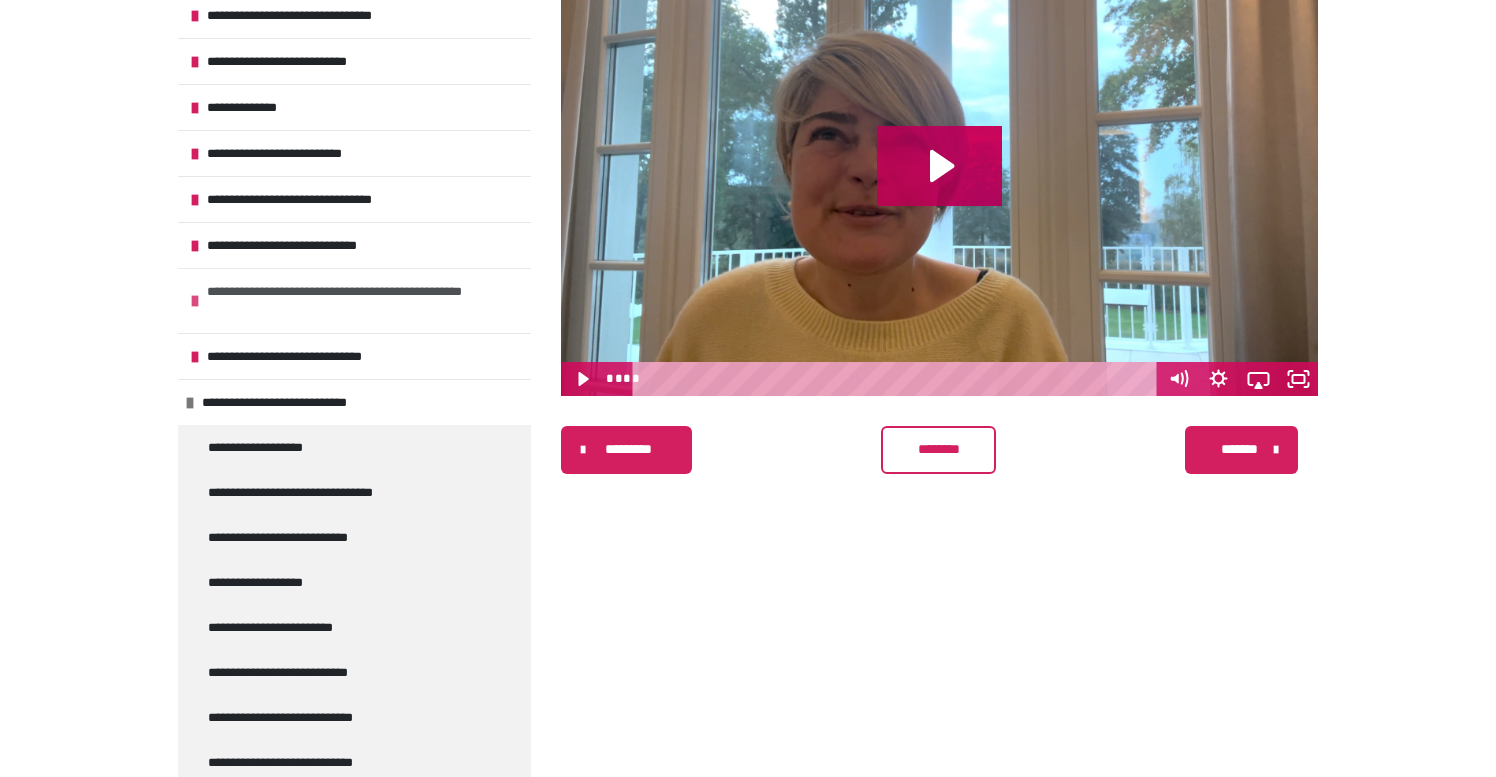 scroll, scrollTop: 720, scrollLeft: 0, axis: vertical 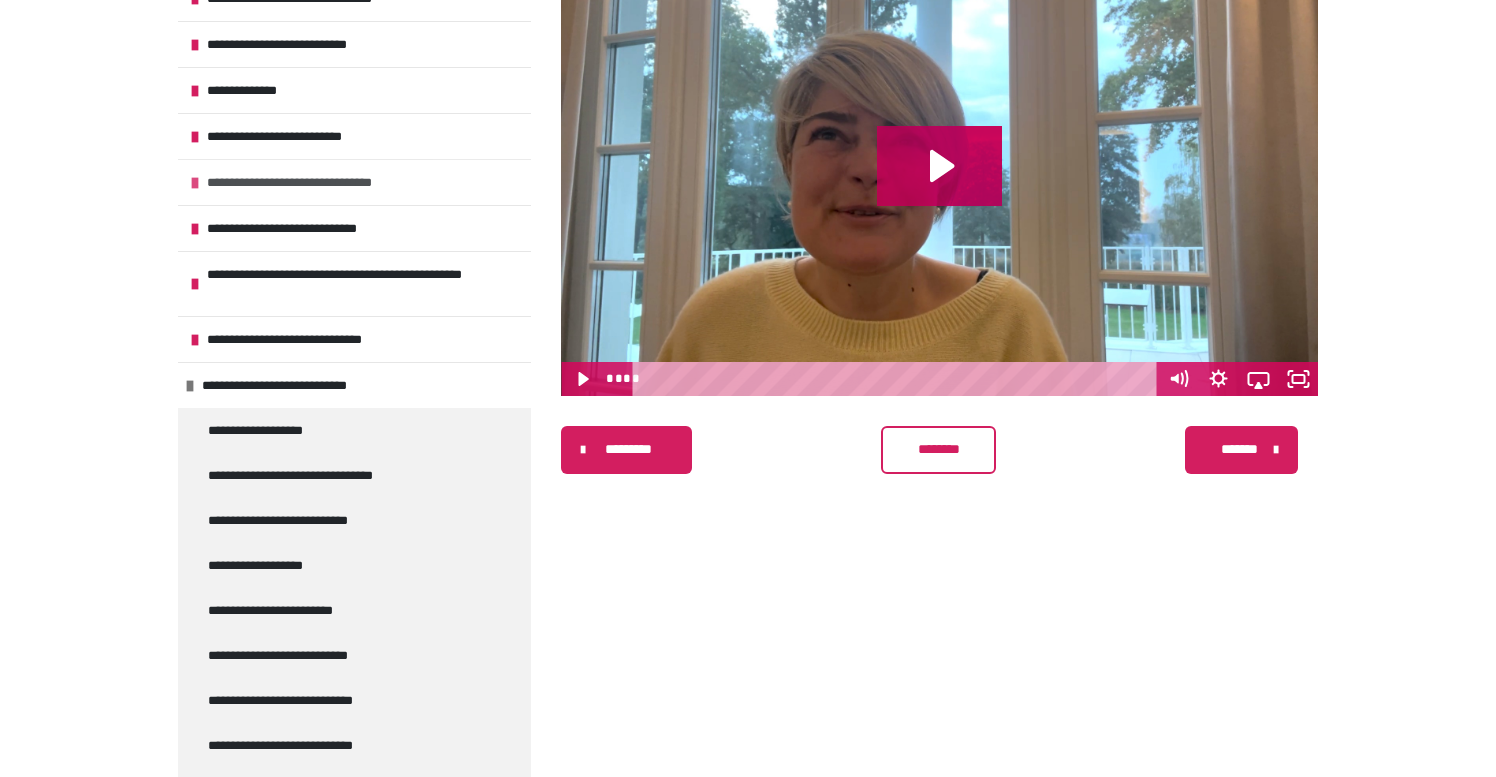 click on "**********" at bounding box center (354, 182) 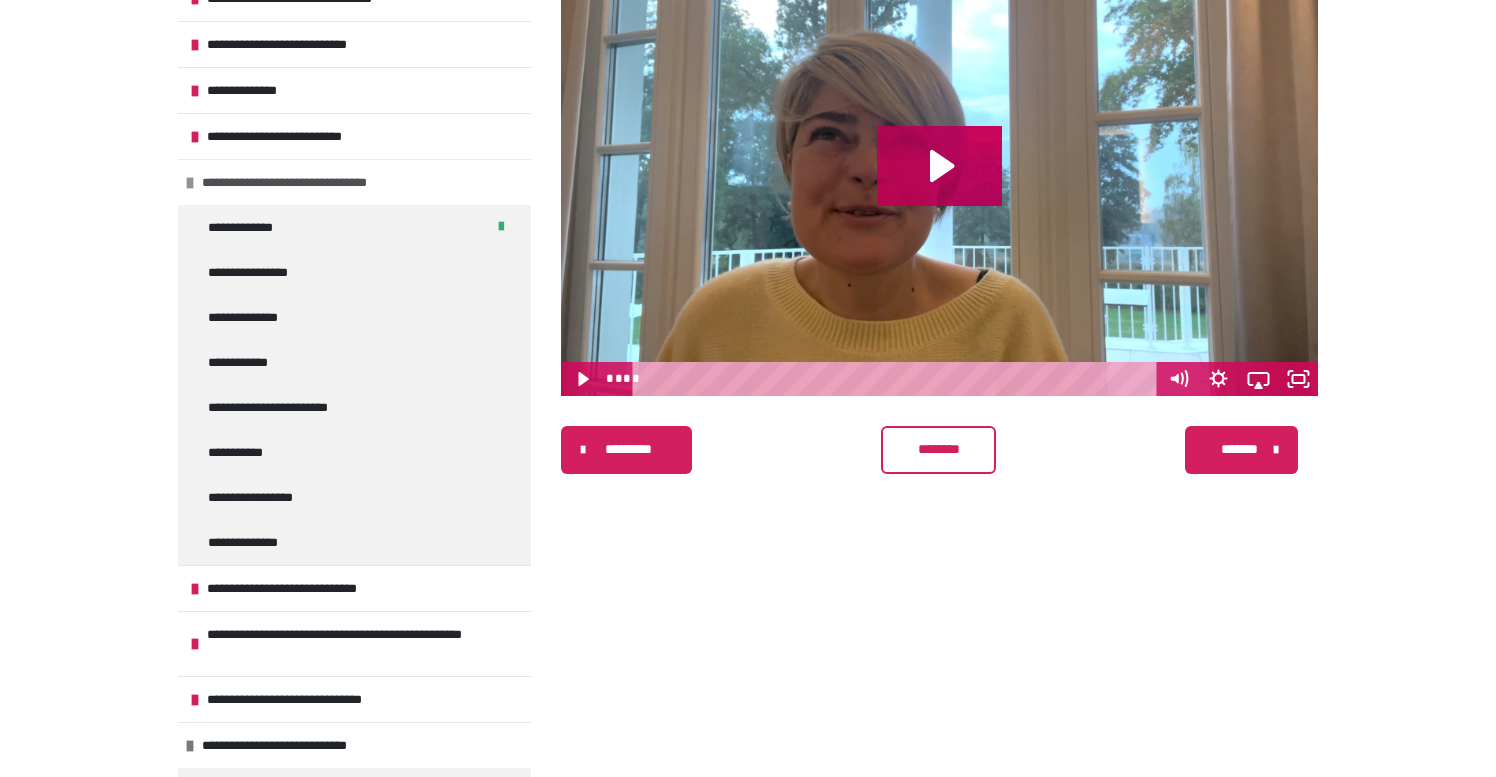 click at bounding box center [190, 183] 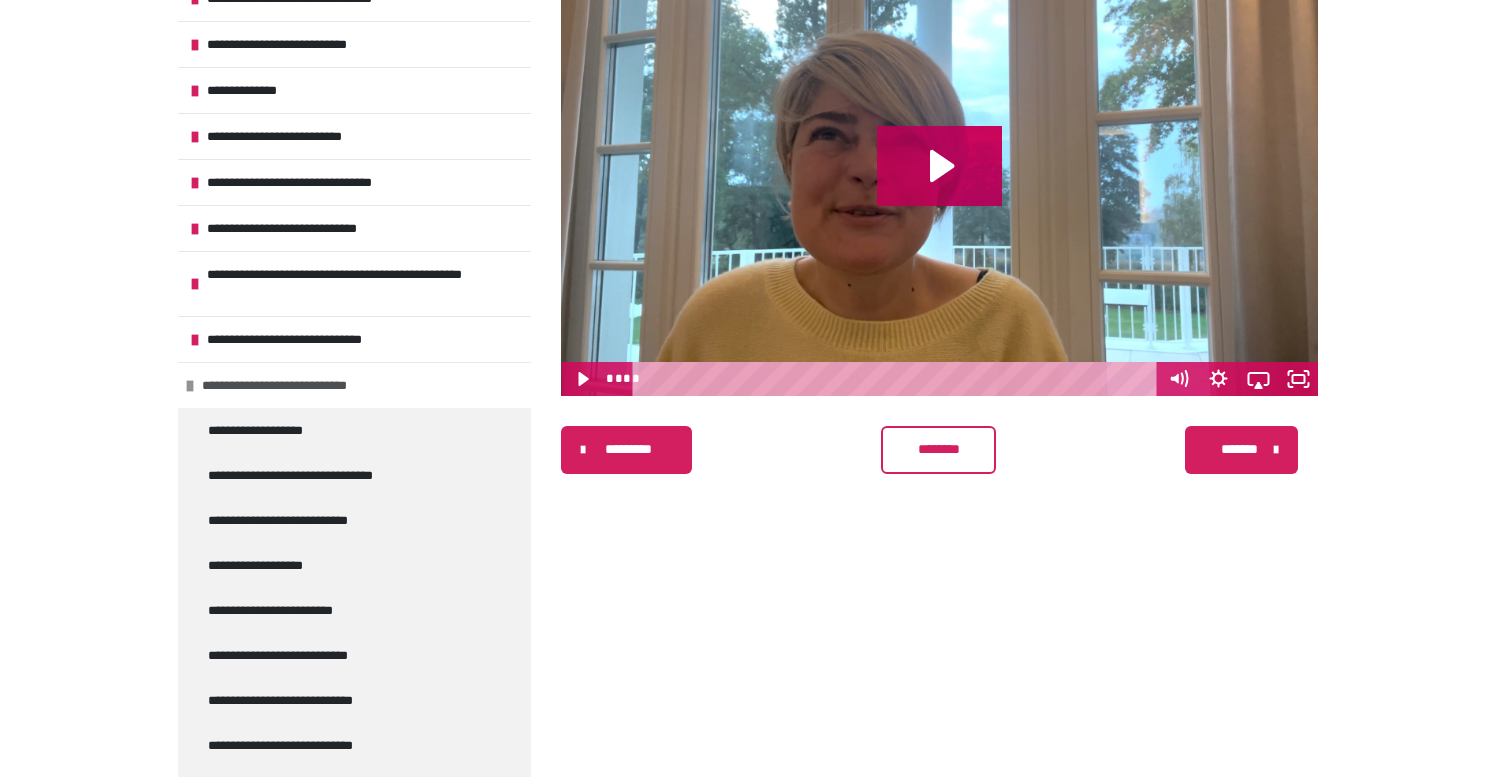 click at bounding box center (190, 386) 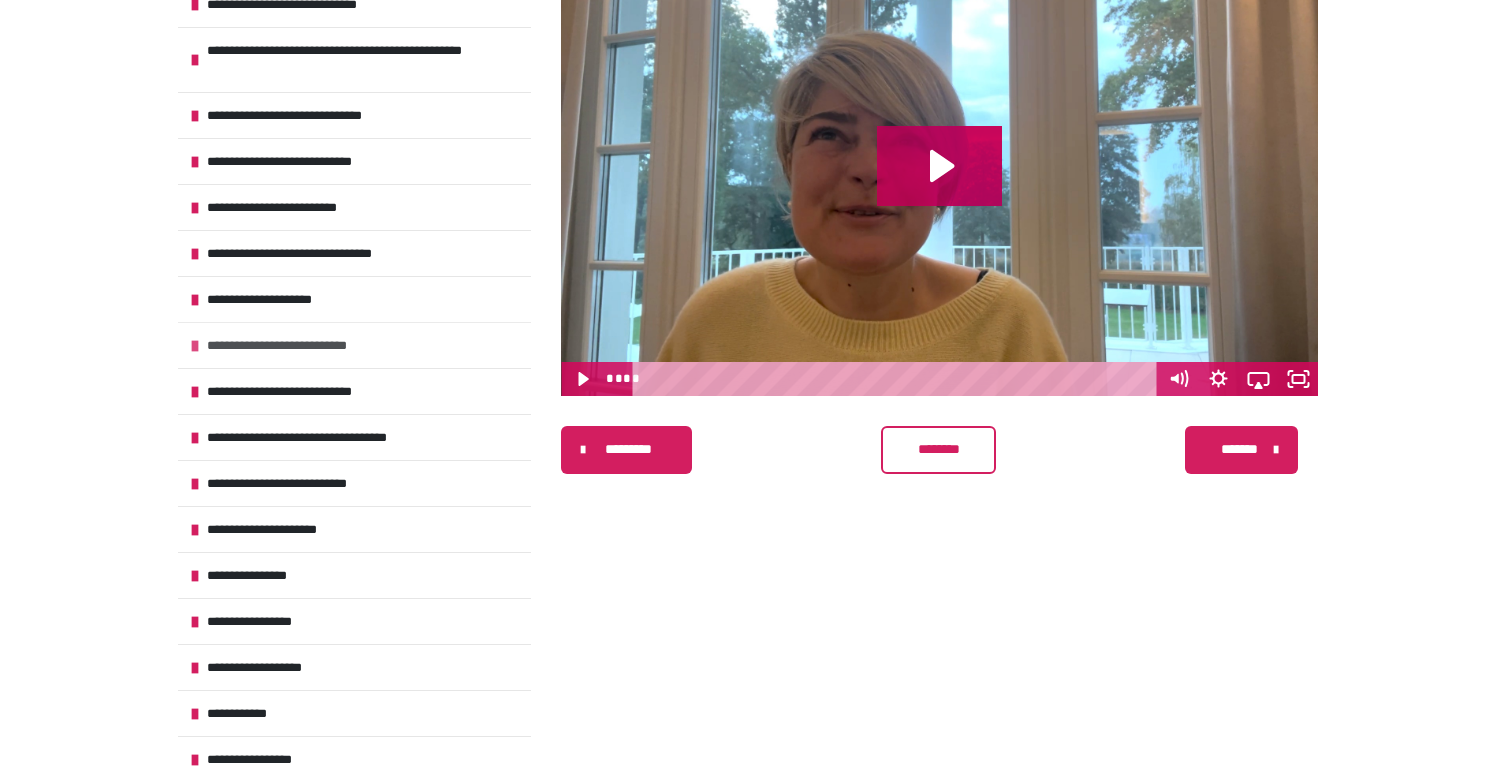 scroll, scrollTop: 944, scrollLeft: 0, axis: vertical 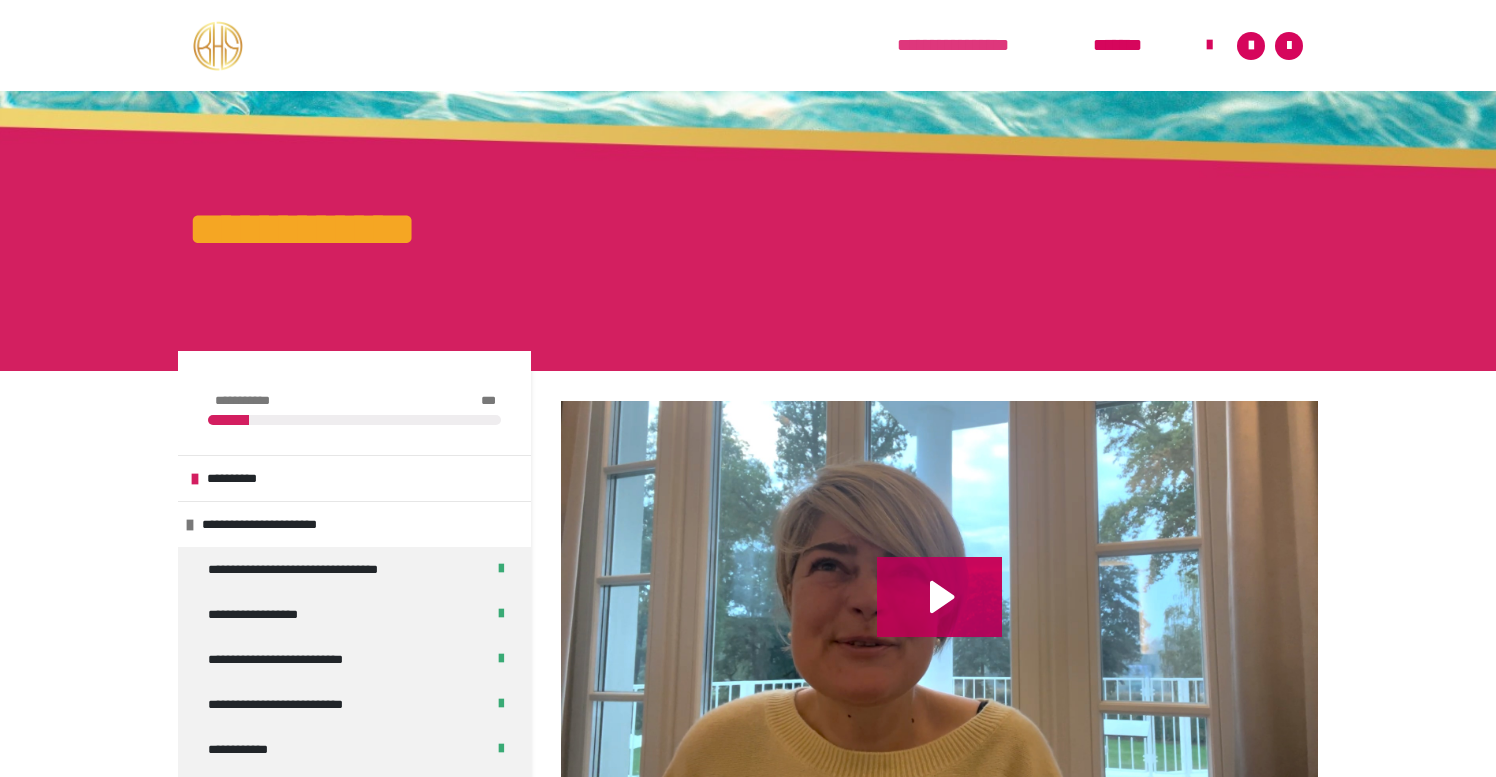 click on "**********" at bounding box center [985, 45] 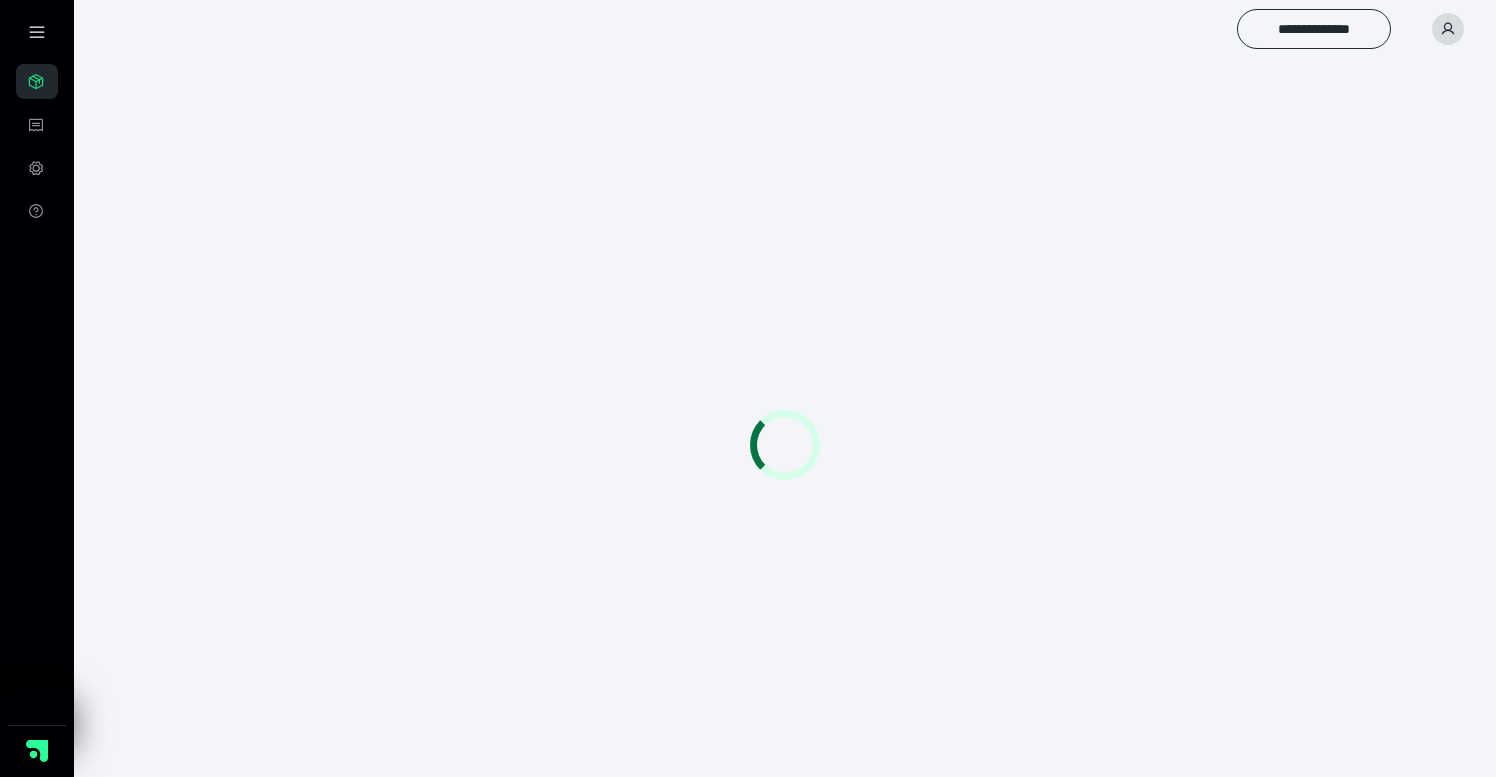 scroll, scrollTop: 0, scrollLeft: 0, axis: both 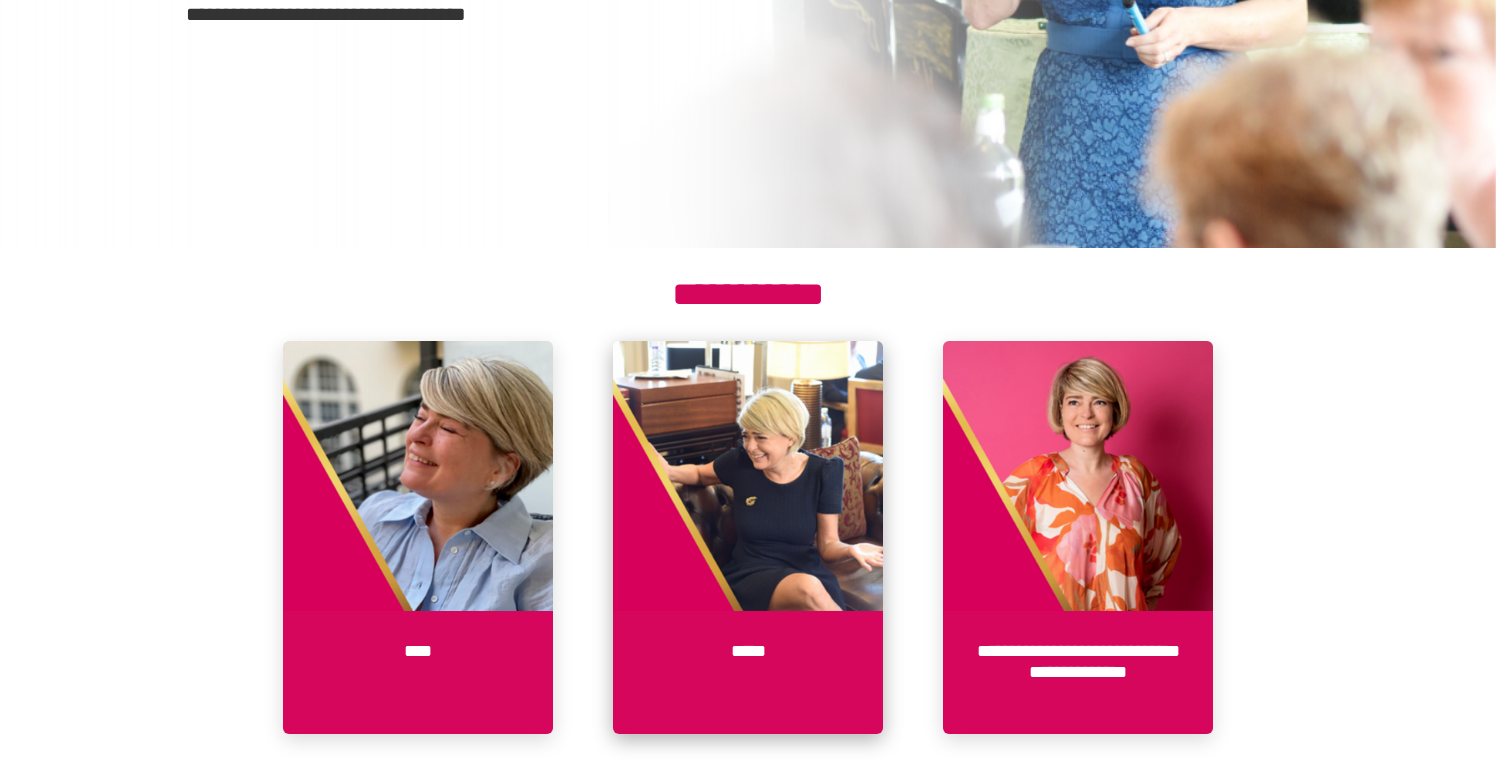 click on "*****" at bounding box center (748, 672) 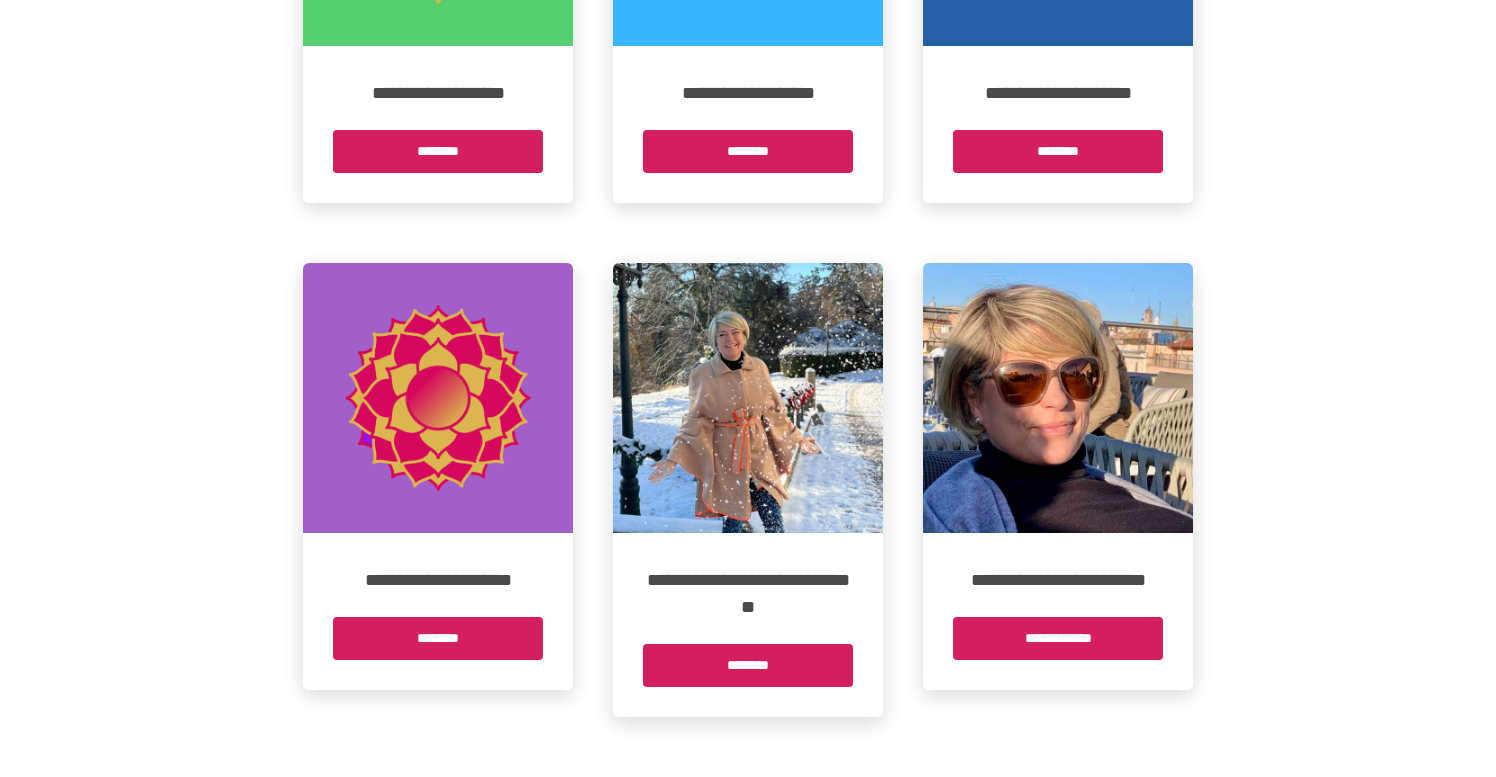 scroll, scrollTop: 1746, scrollLeft: 0, axis: vertical 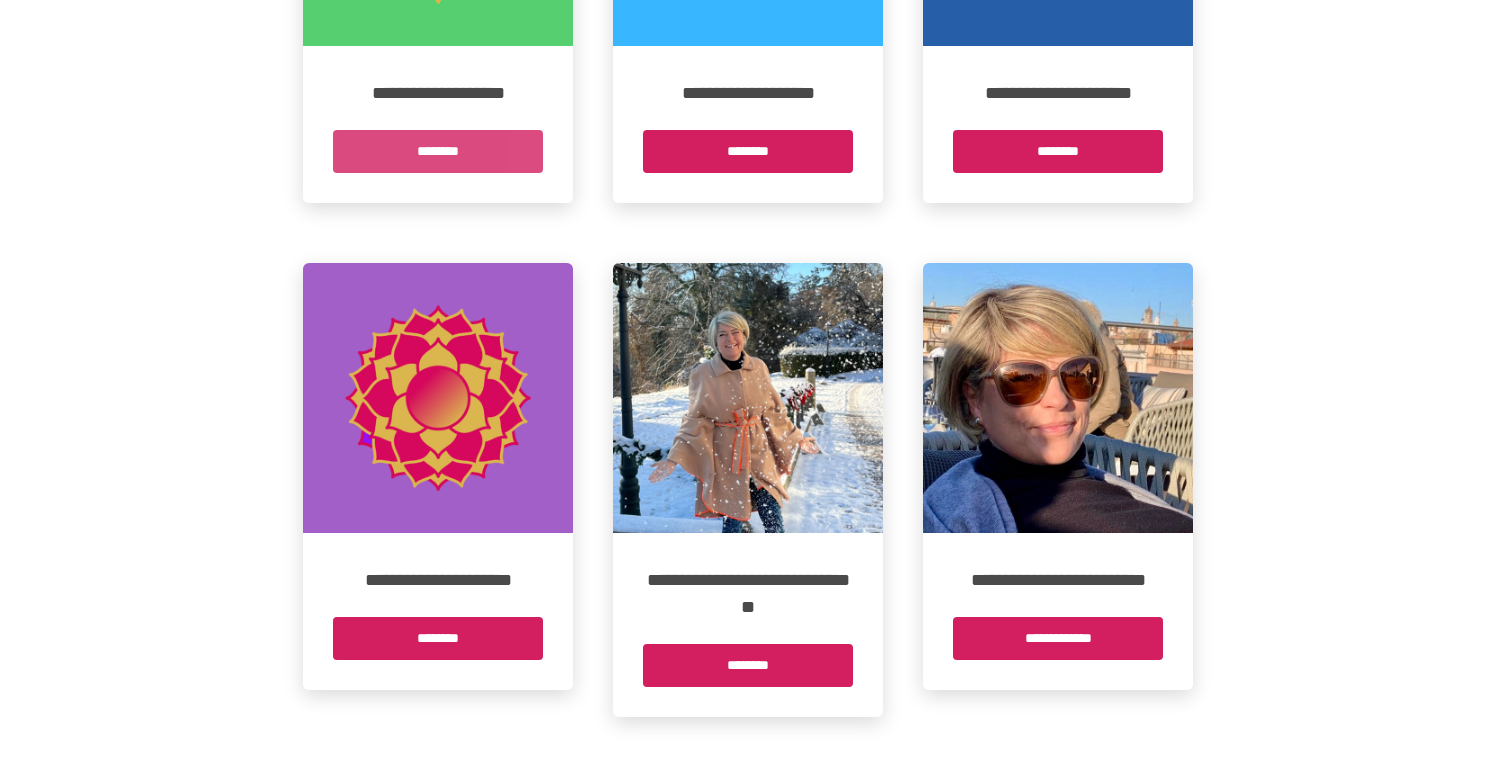 click on "********" at bounding box center [438, 151] 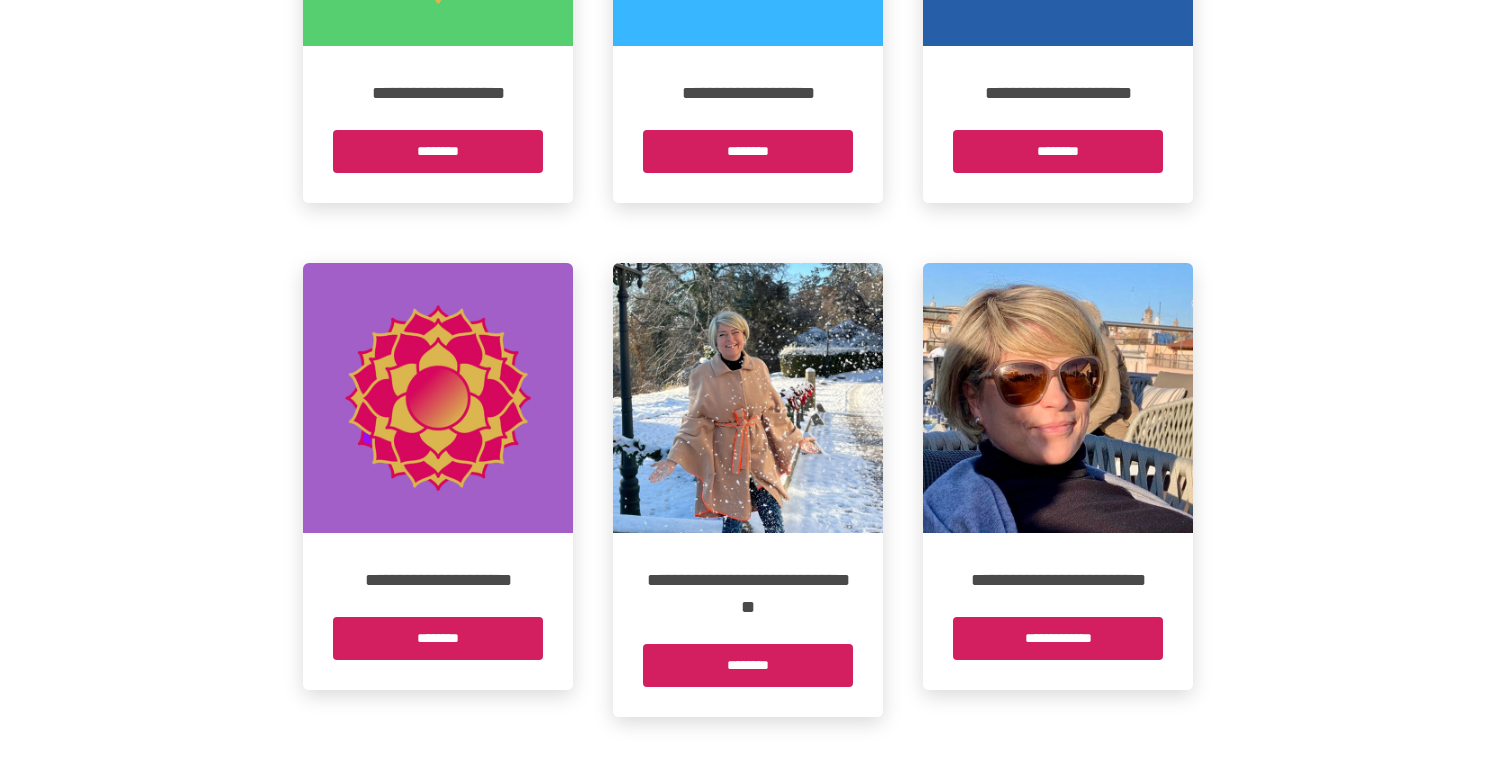 scroll, scrollTop: 0, scrollLeft: 0, axis: both 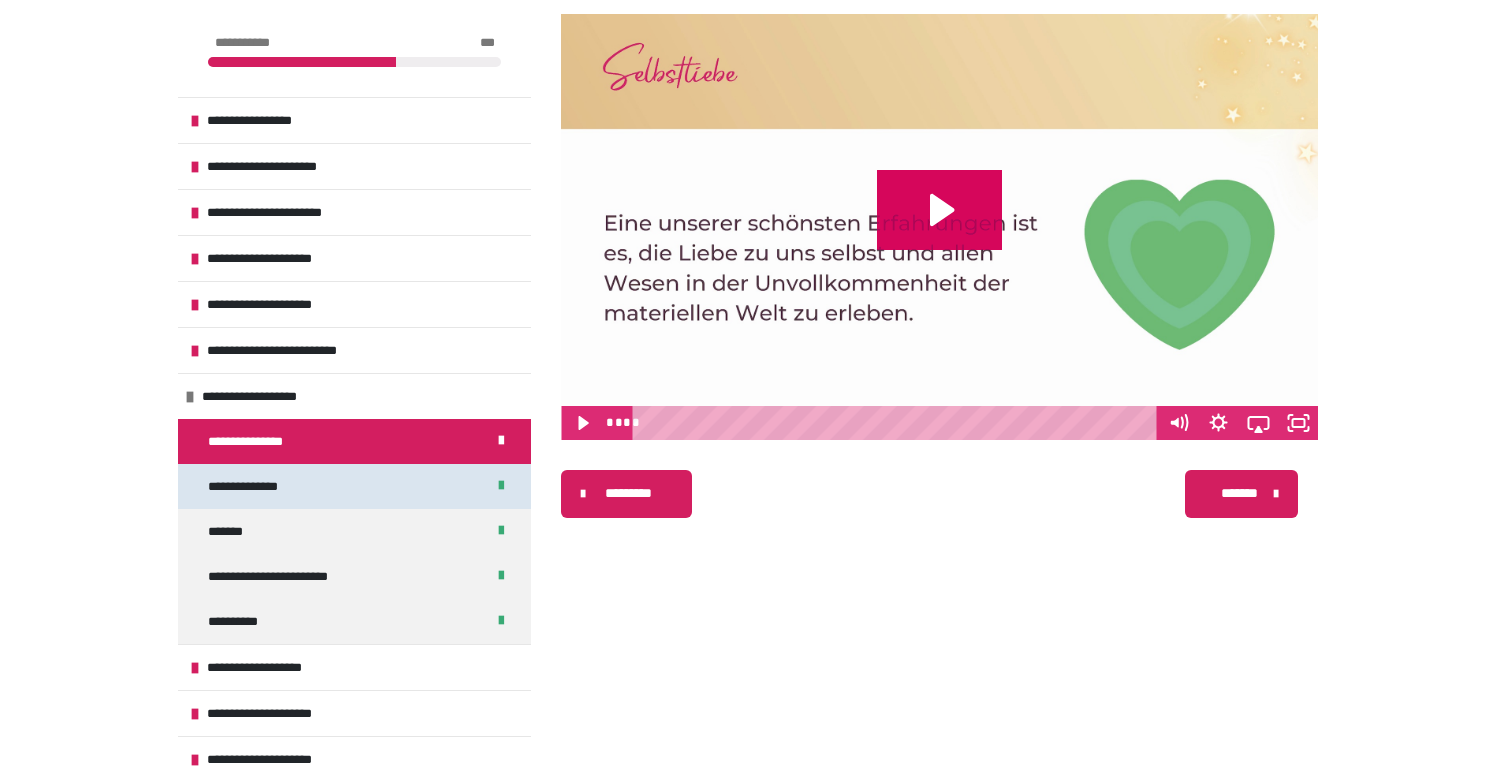 click on "**********" at bounding box center (258, 486) 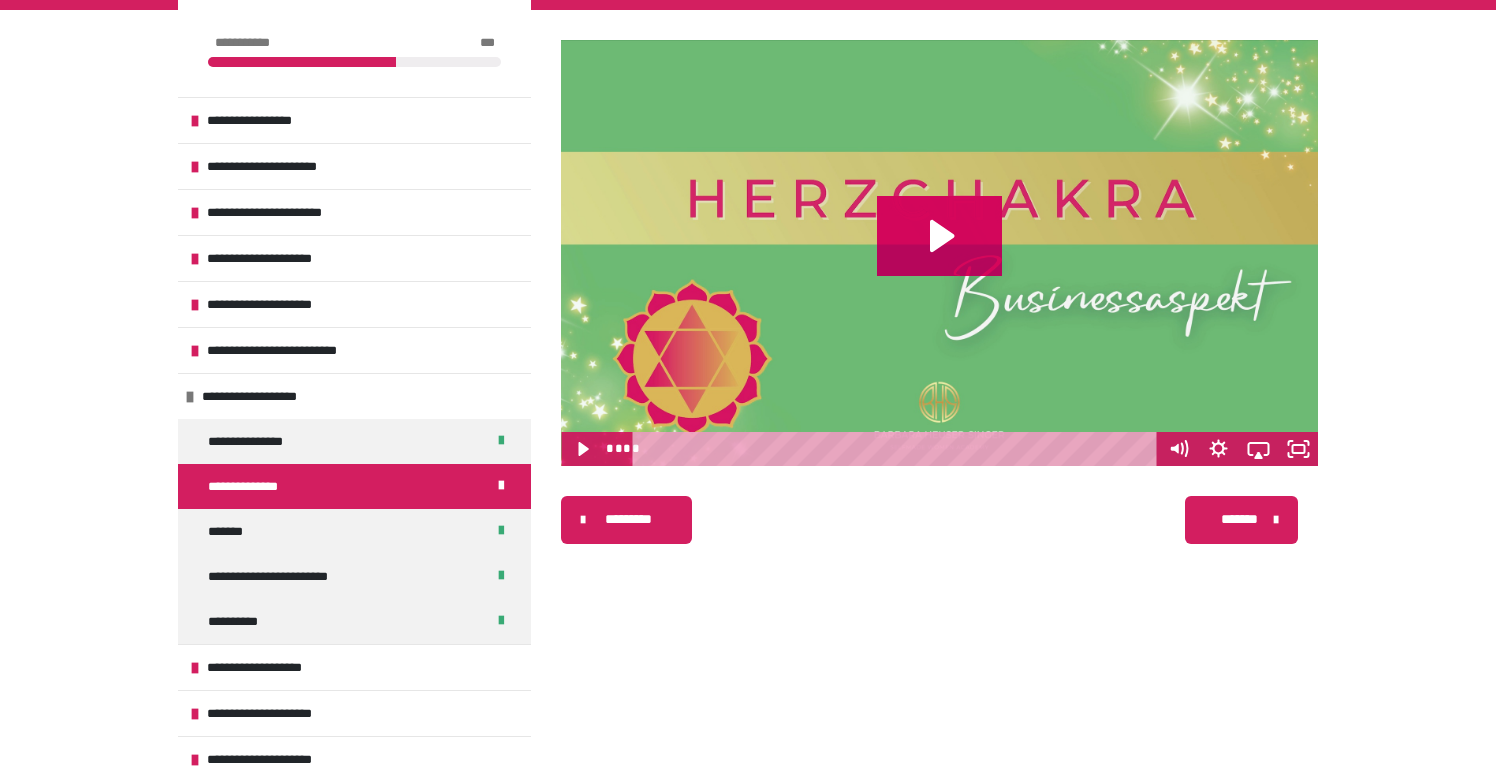 click at bounding box center (897, 449) 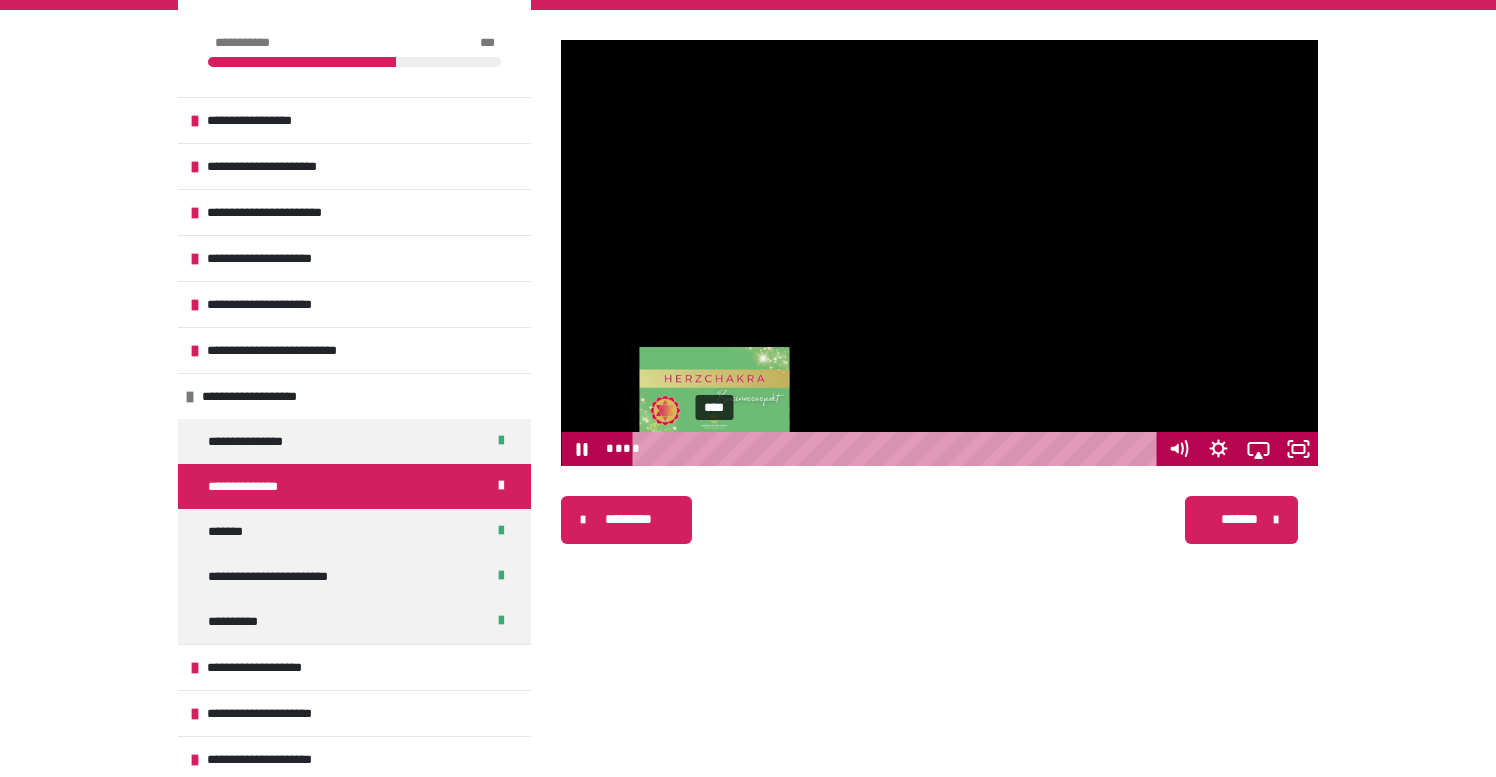click on "****" at bounding box center (897, 449) 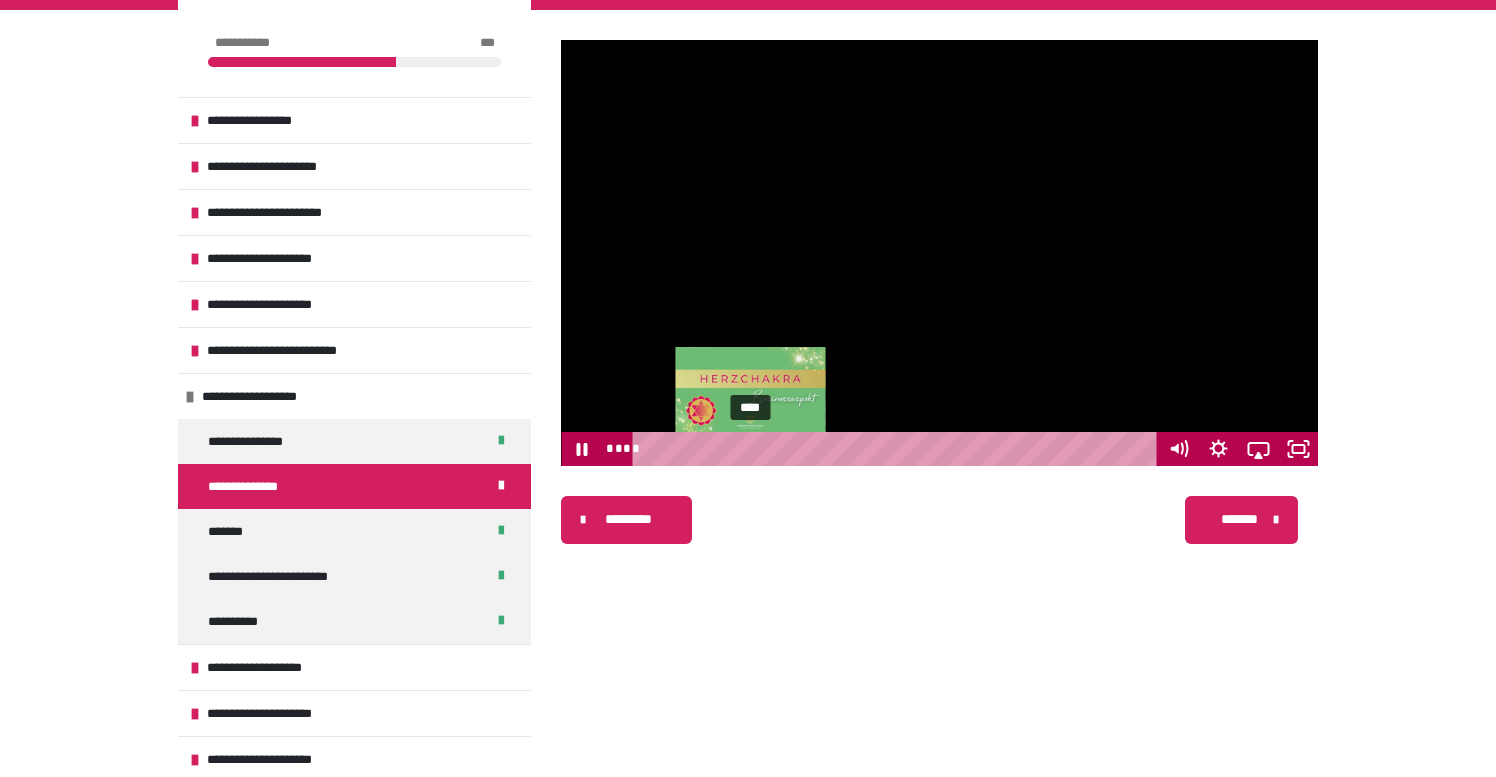 click on "****" at bounding box center (897, 449) 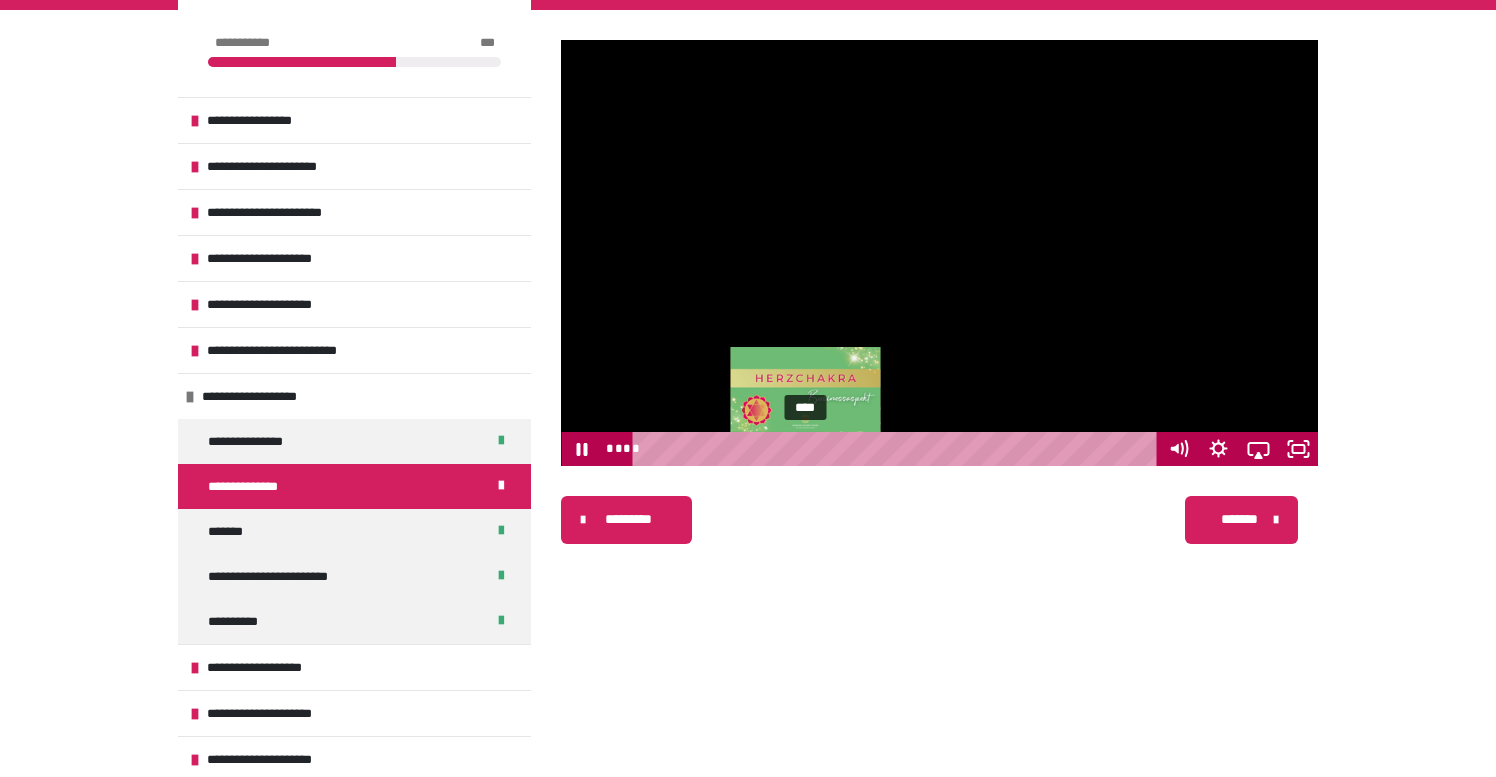 click on "****" at bounding box center [897, 449] 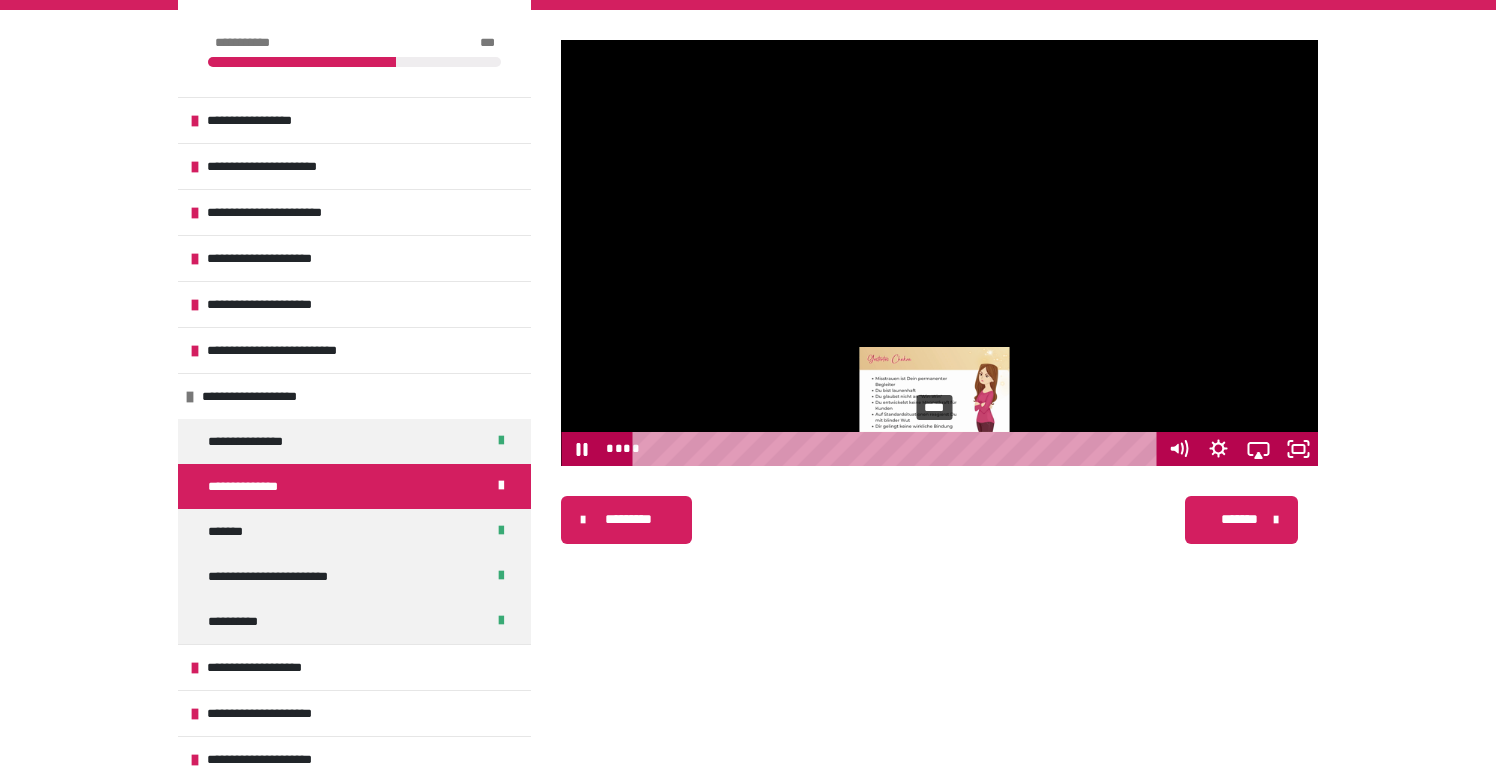 click on "****" at bounding box center (897, 449) 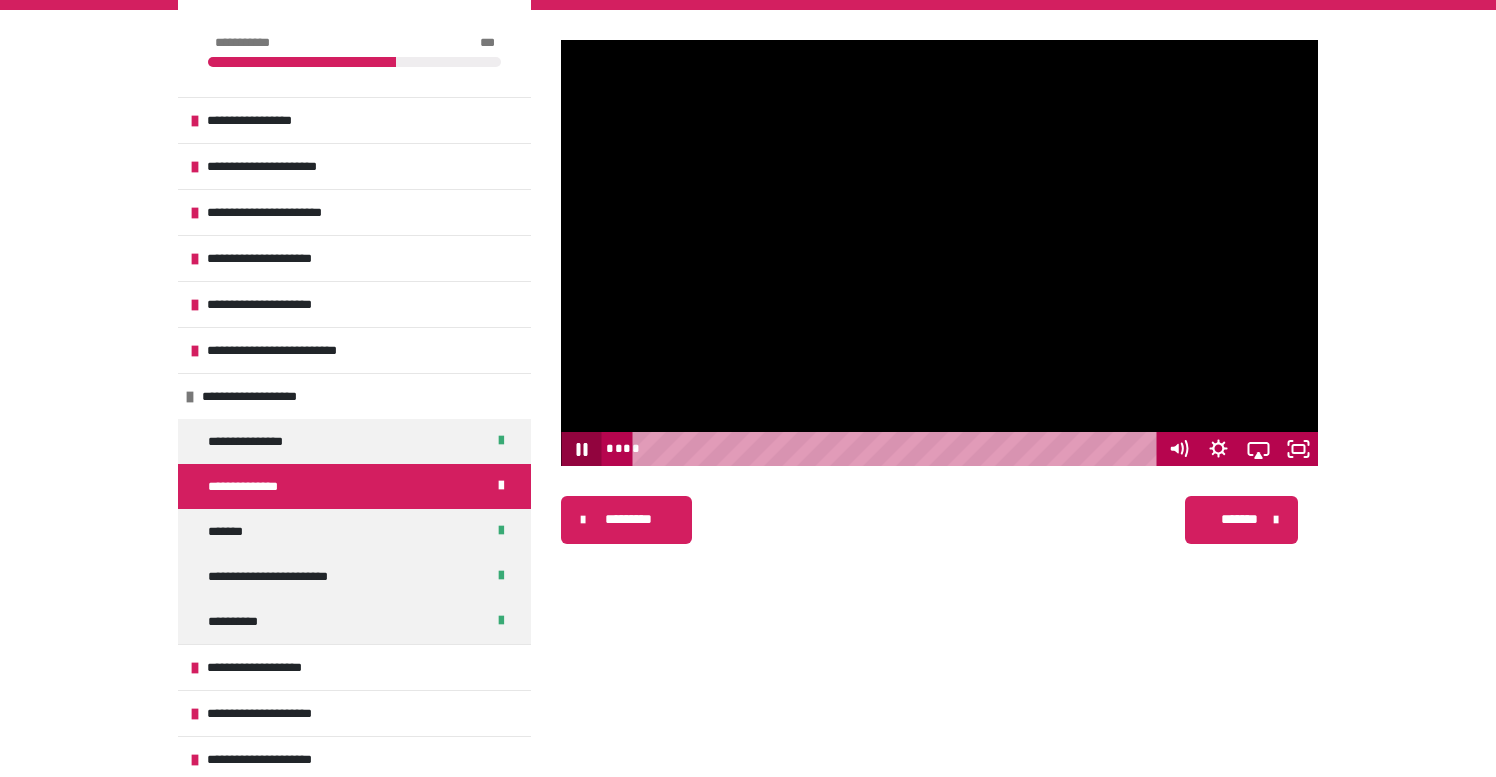 click 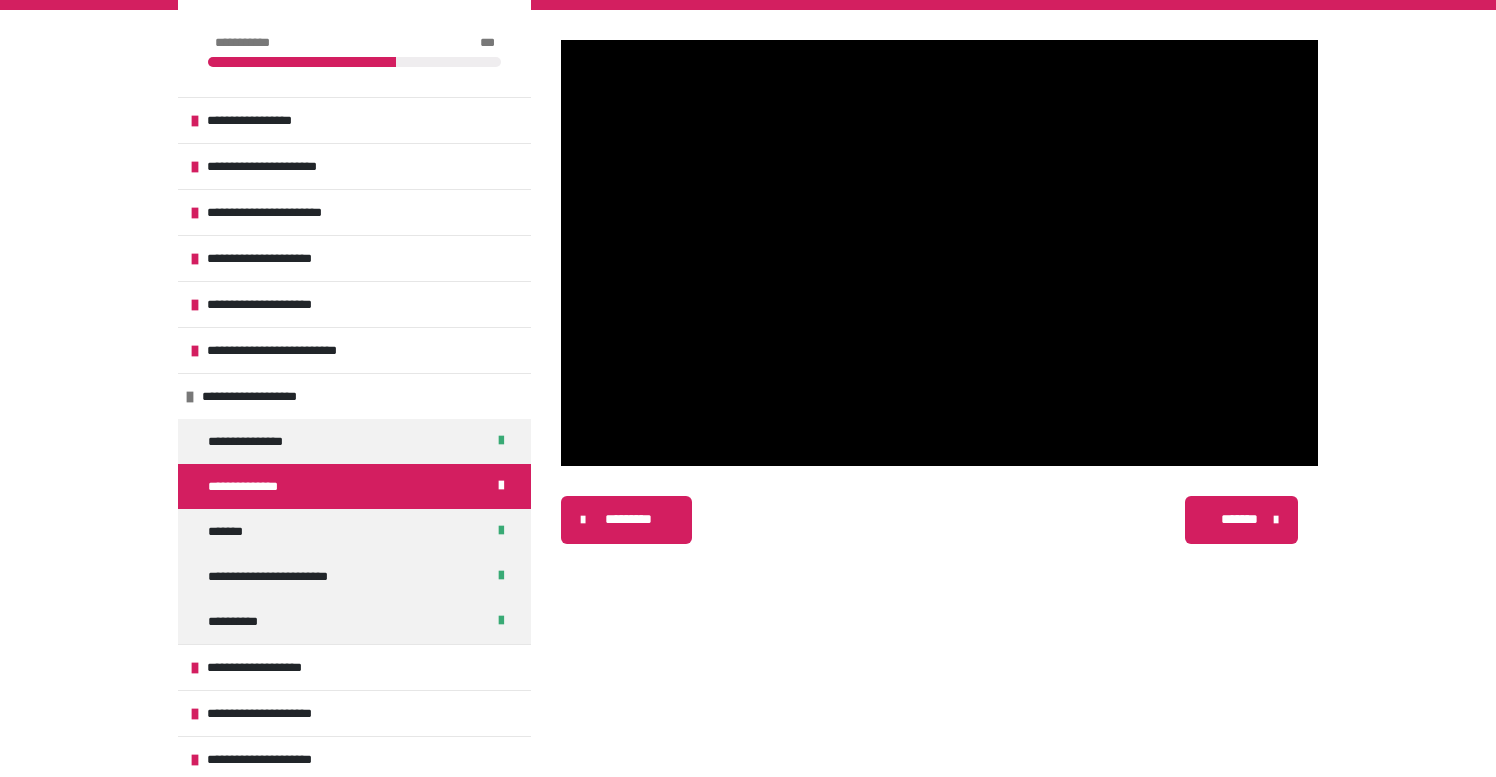scroll, scrollTop: 24, scrollLeft: 0, axis: vertical 